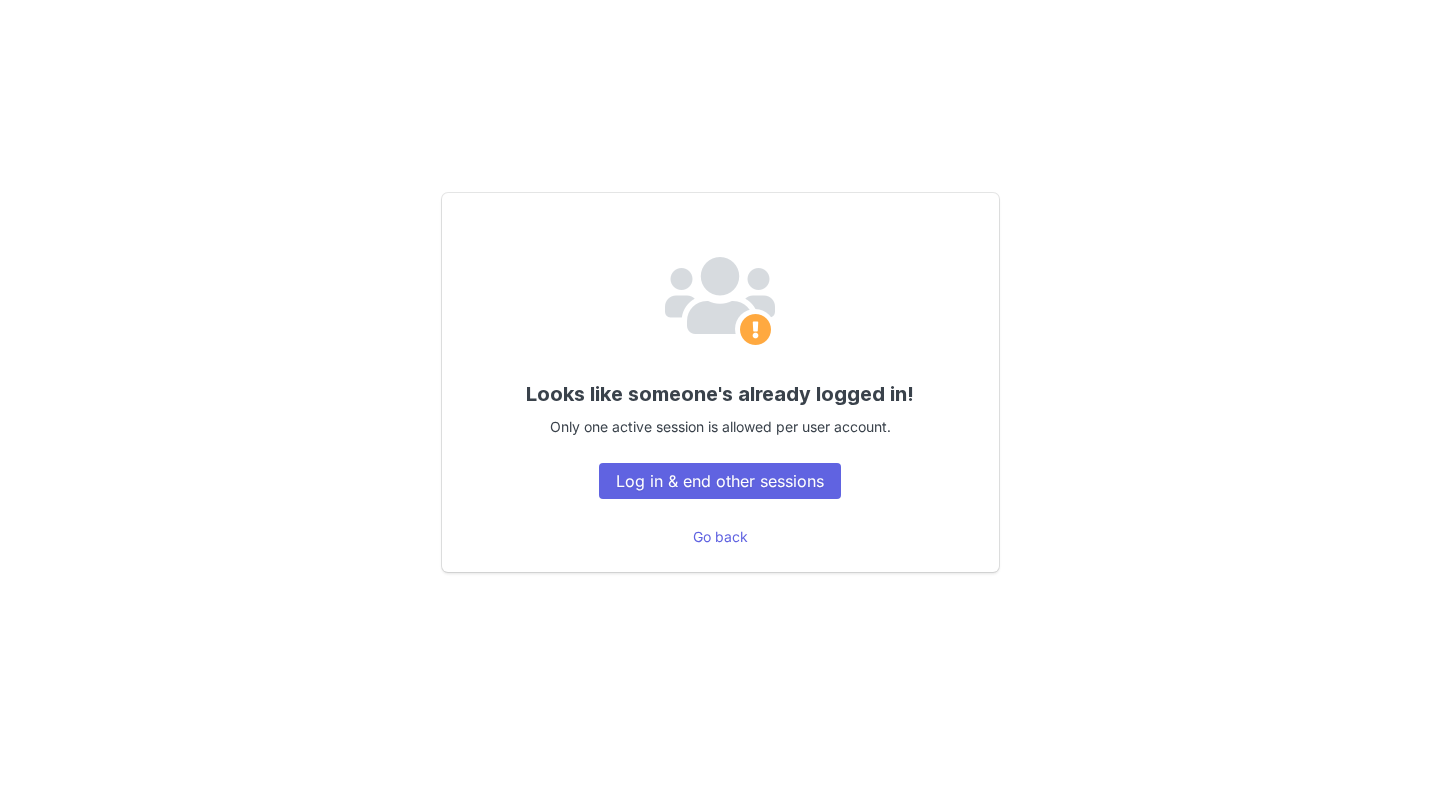 scroll, scrollTop: 0, scrollLeft: 0, axis: both 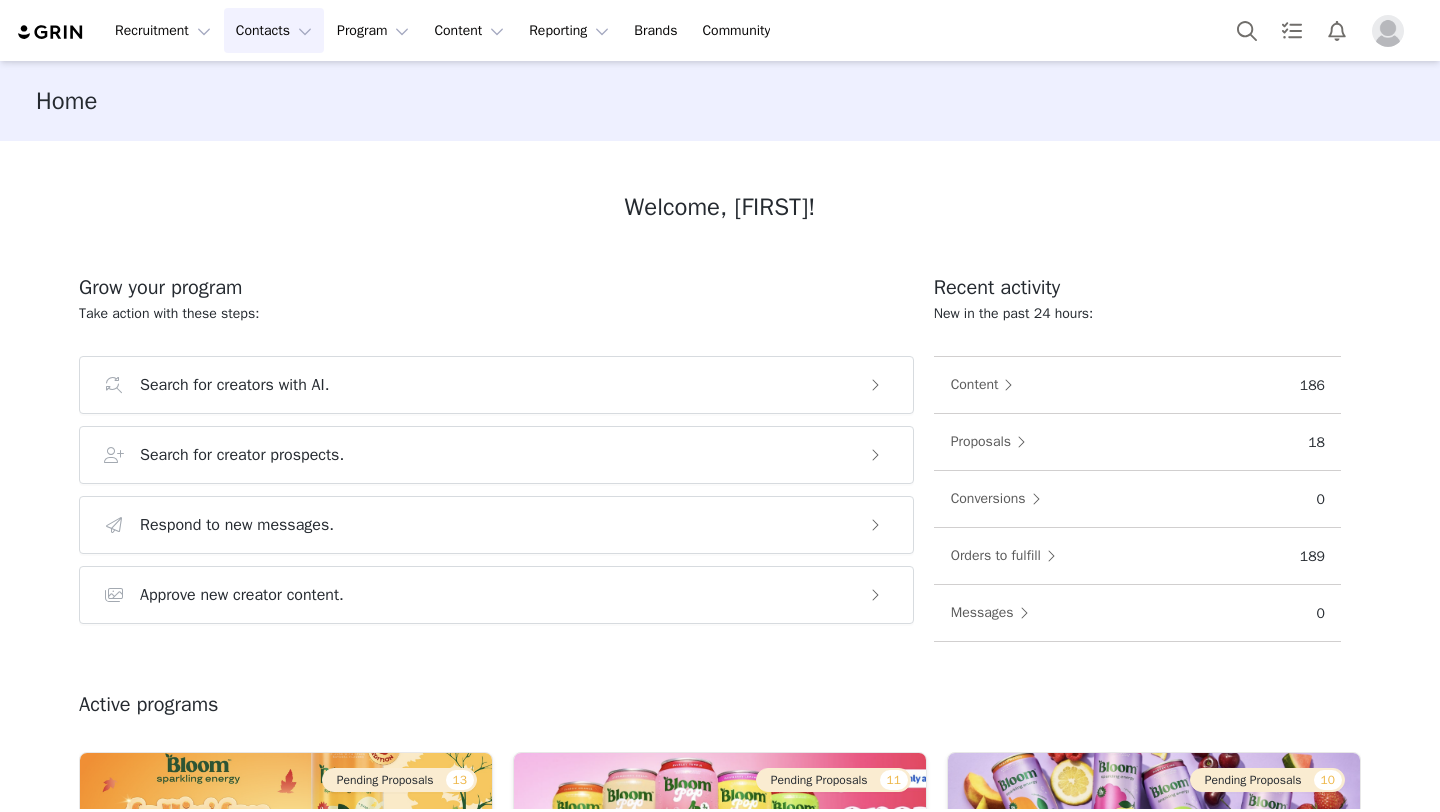 click on "[CONTACTS] [CONTACTS]" at bounding box center (274, 30) 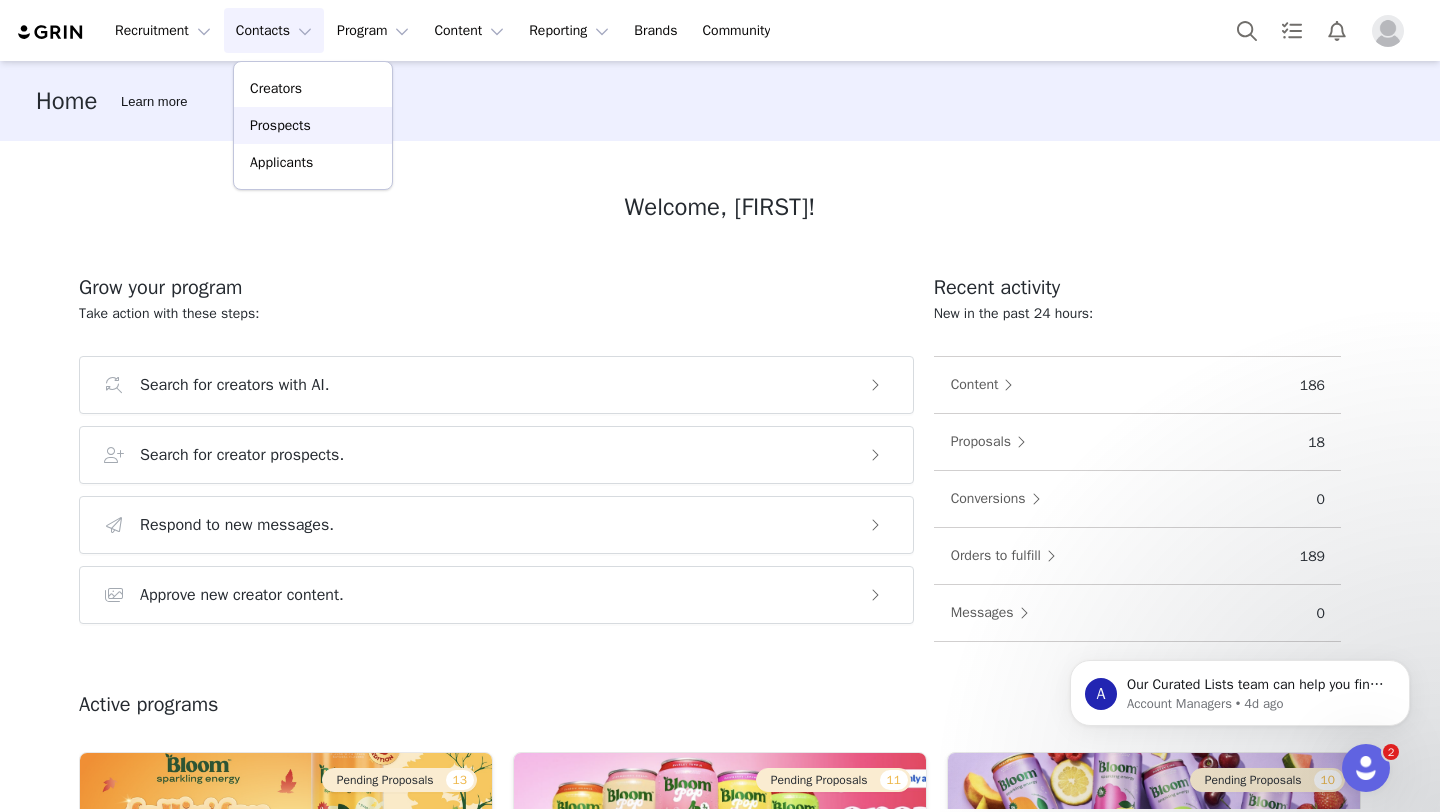 scroll, scrollTop: 0, scrollLeft: 0, axis: both 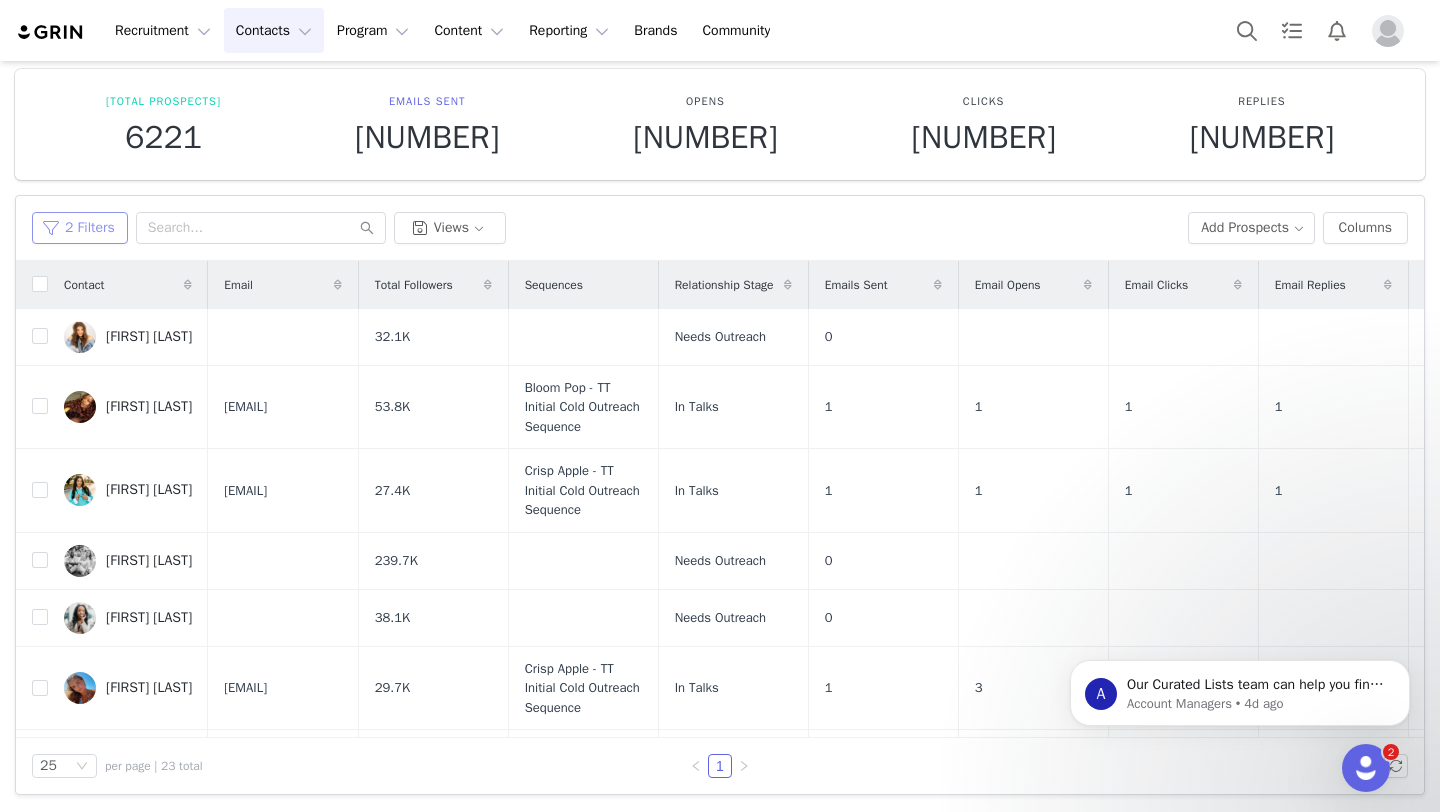 click on "2 Filters" at bounding box center [80, 228] 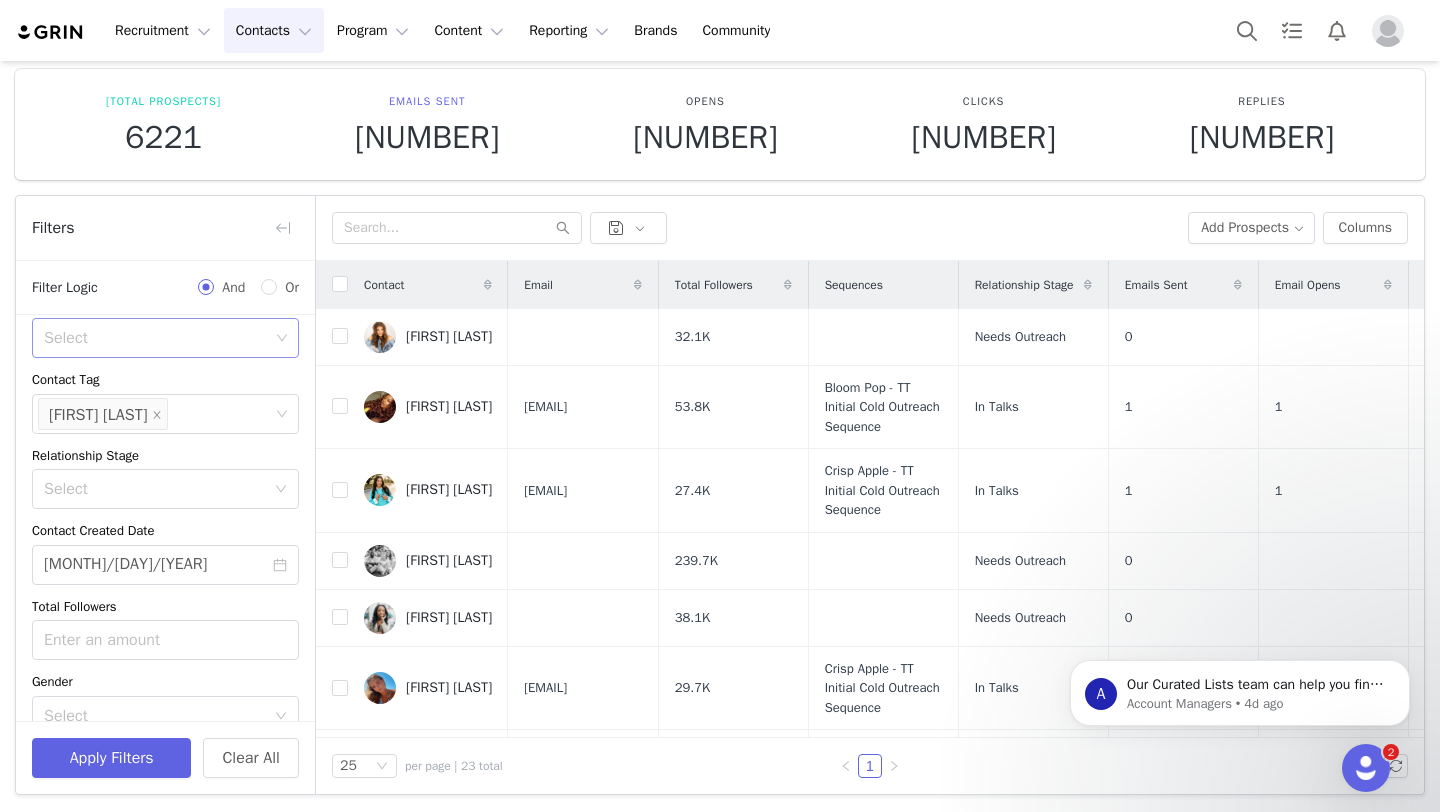 scroll, scrollTop: 283, scrollLeft: 0, axis: vertical 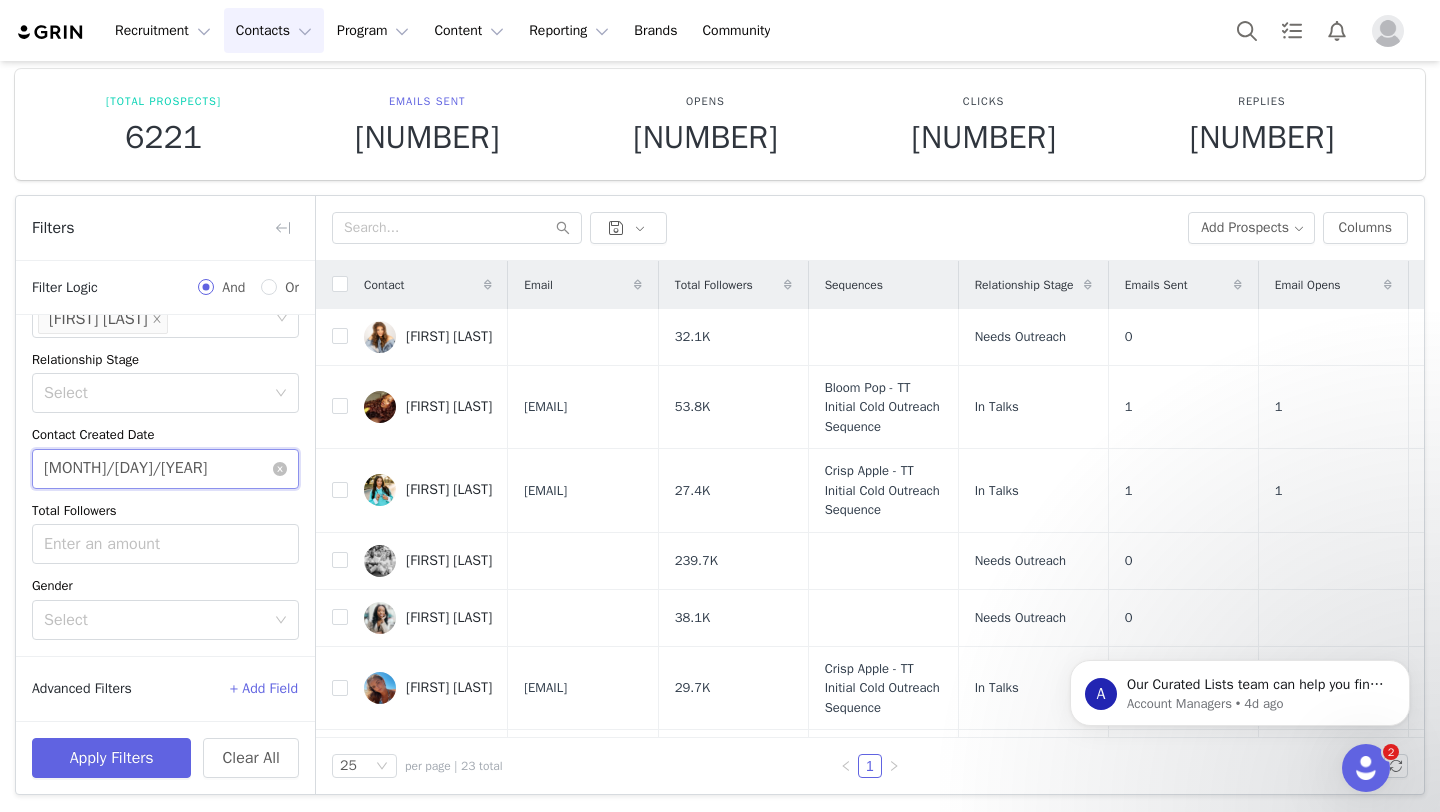 click on "[MONTH]/[DAY]/[YEAR]" at bounding box center [165, 469] 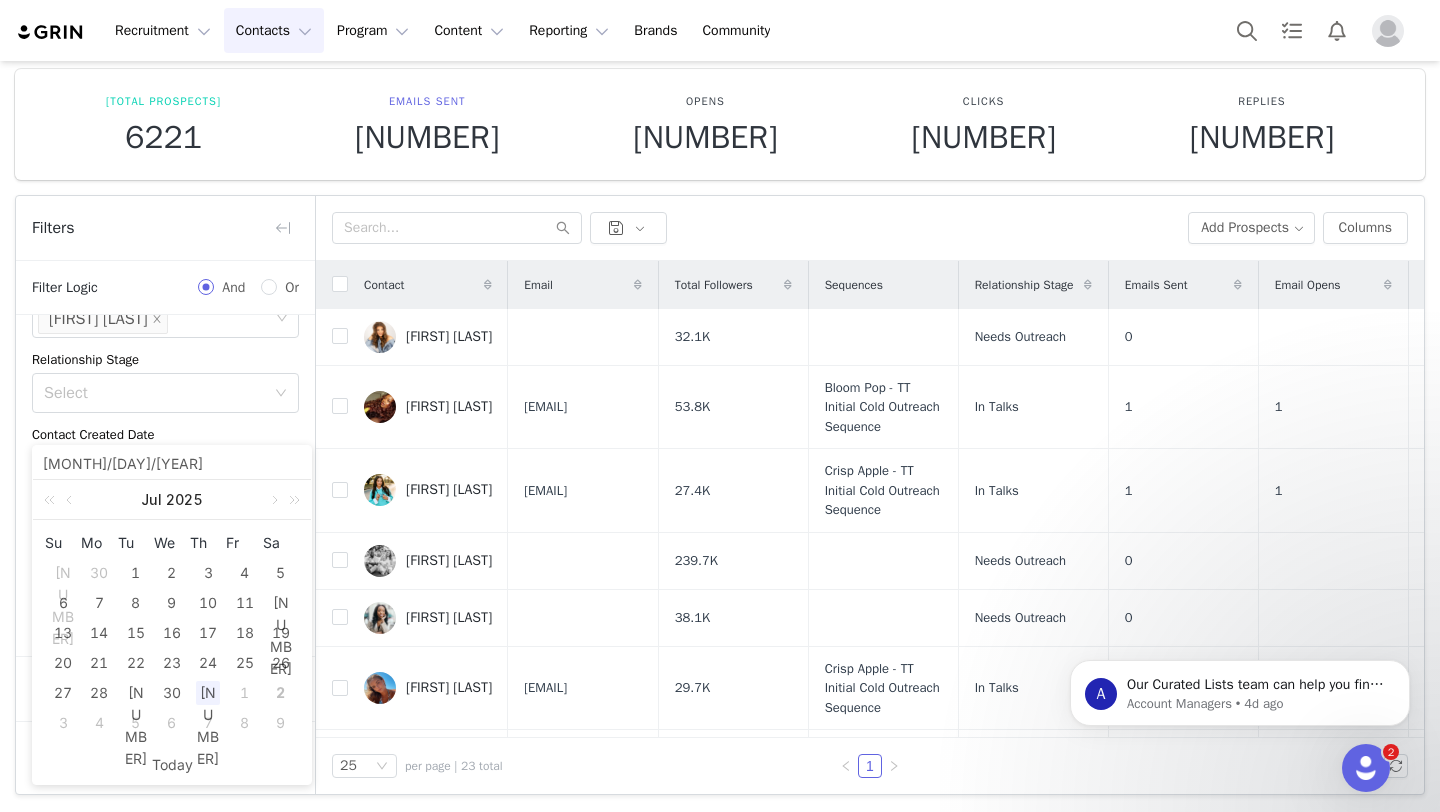 click on "[NUMBER]" at bounding box center (208, 693) 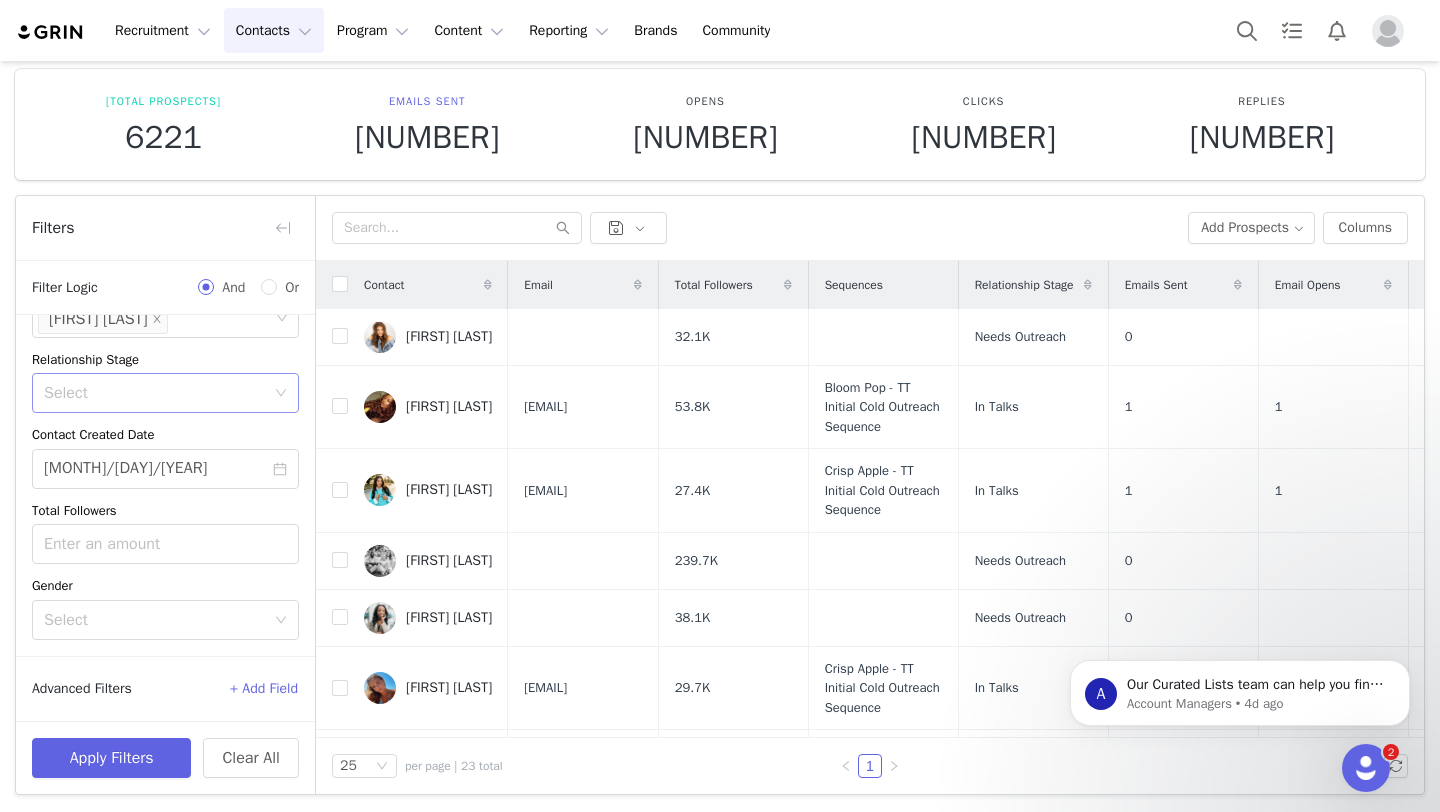 click on "Select" at bounding box center (154, 393) 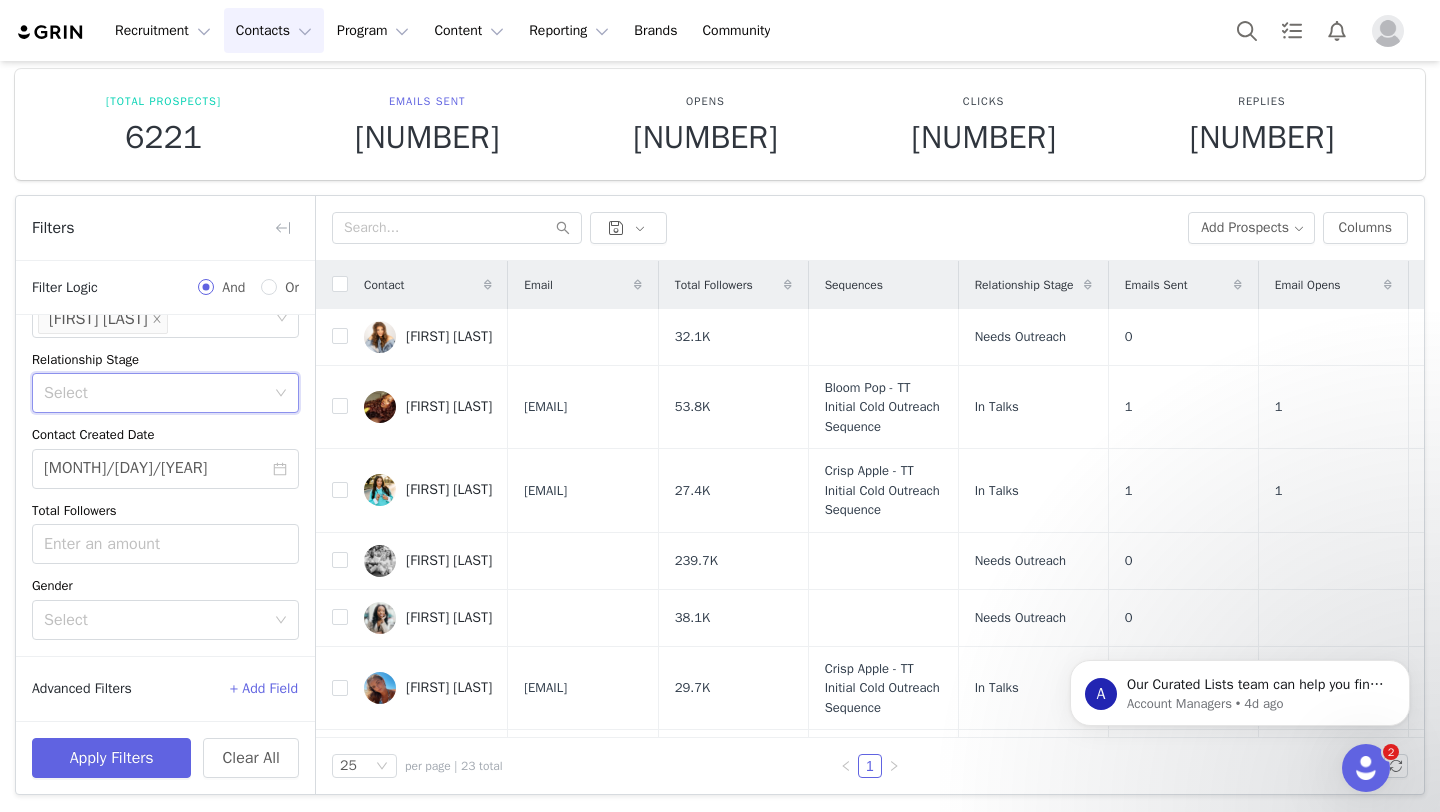 click on "Relationship Stage" at bounding box center [165, 360] 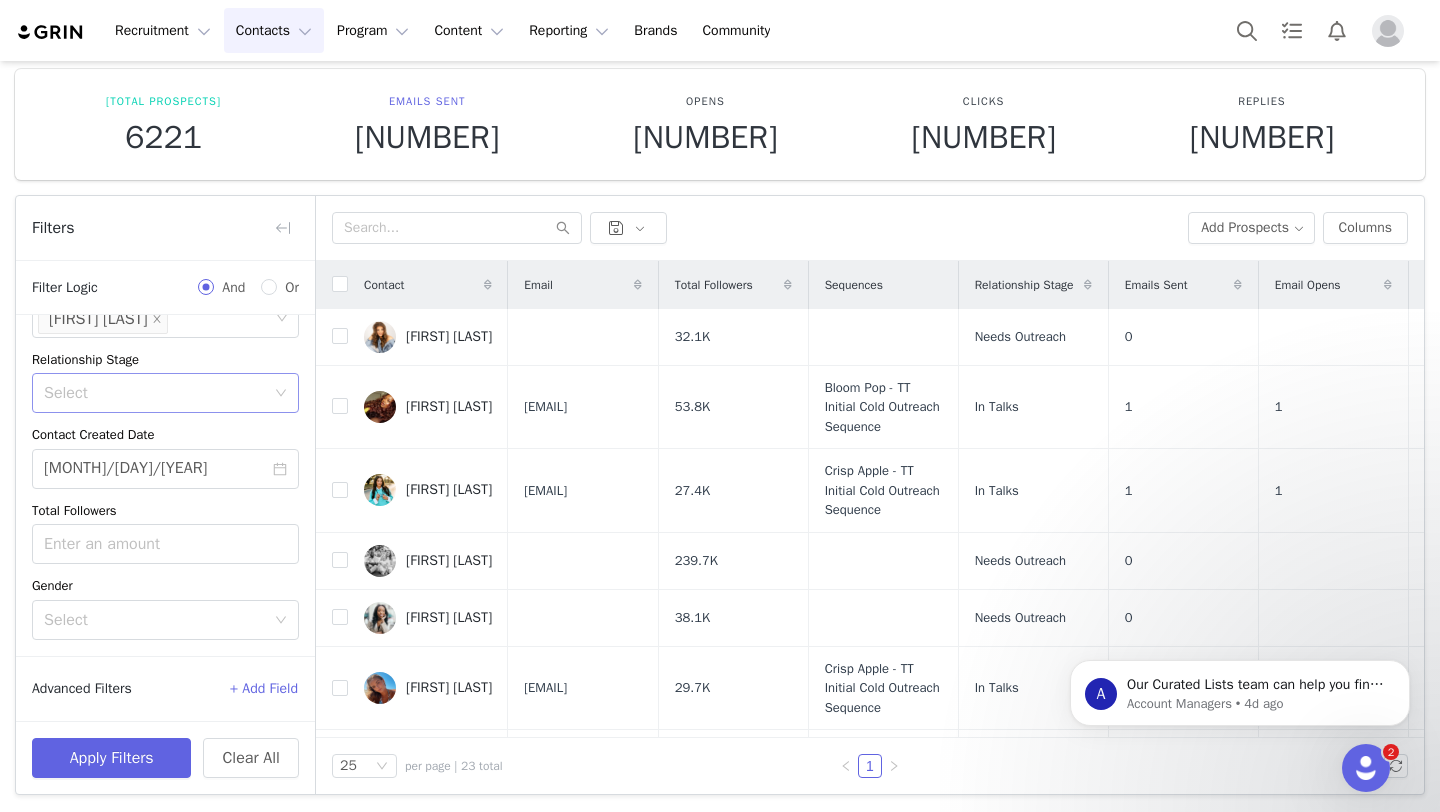 scroll, scrollTop: 0, scrollLeft: 0, axis: both 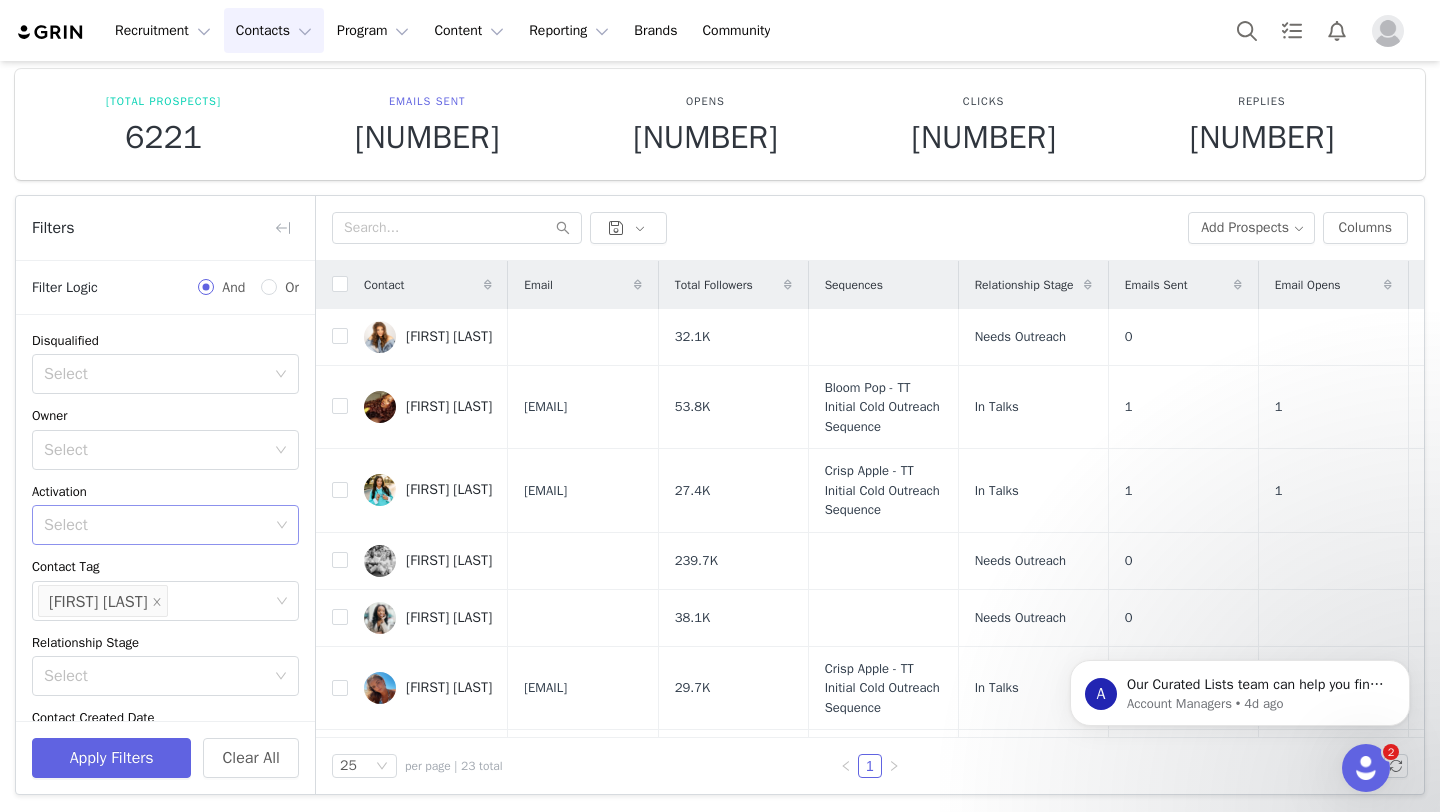 click on "Select" at bounding box center (156, 525) 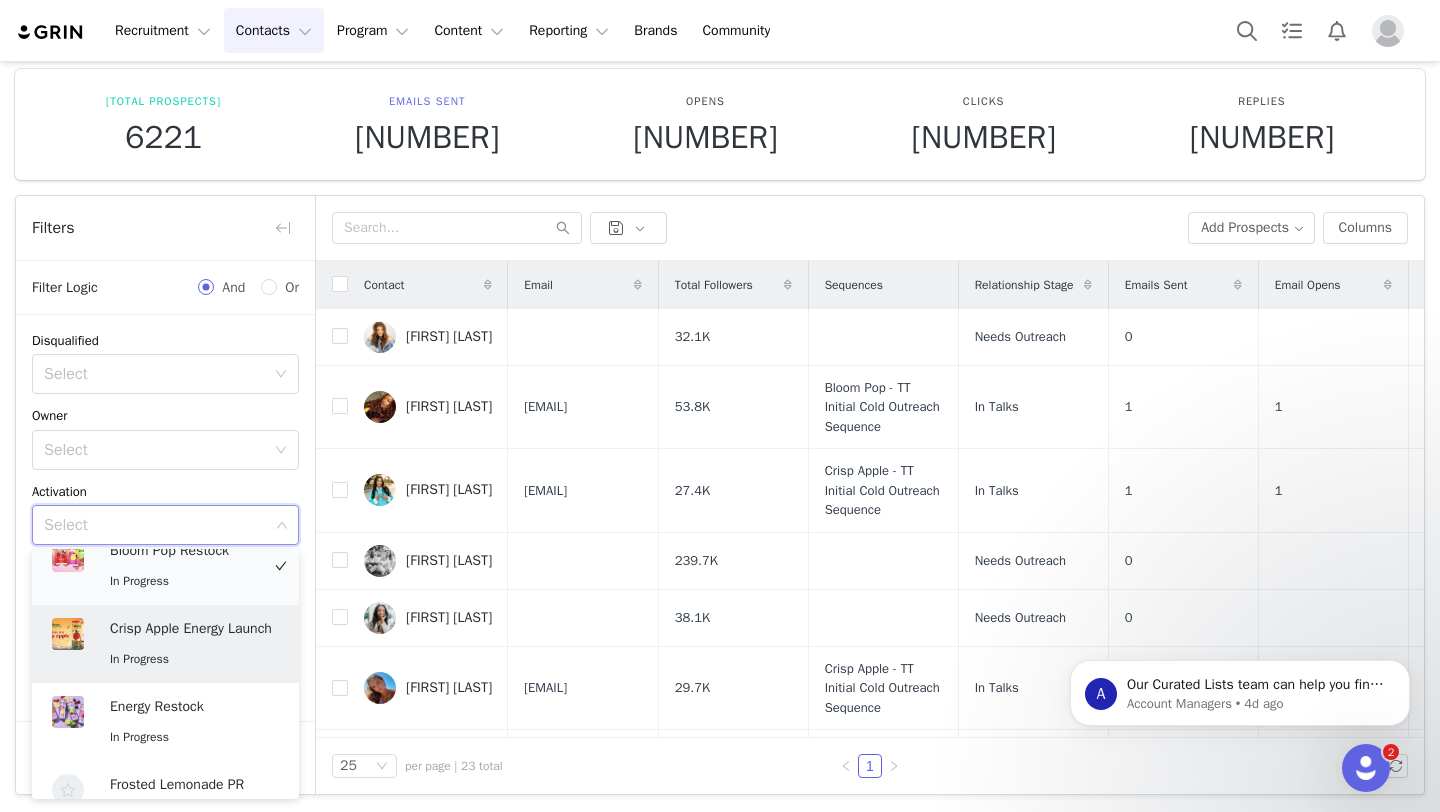 scroll, scrollTop: 82, scrollLeft: 0, axis: vertical 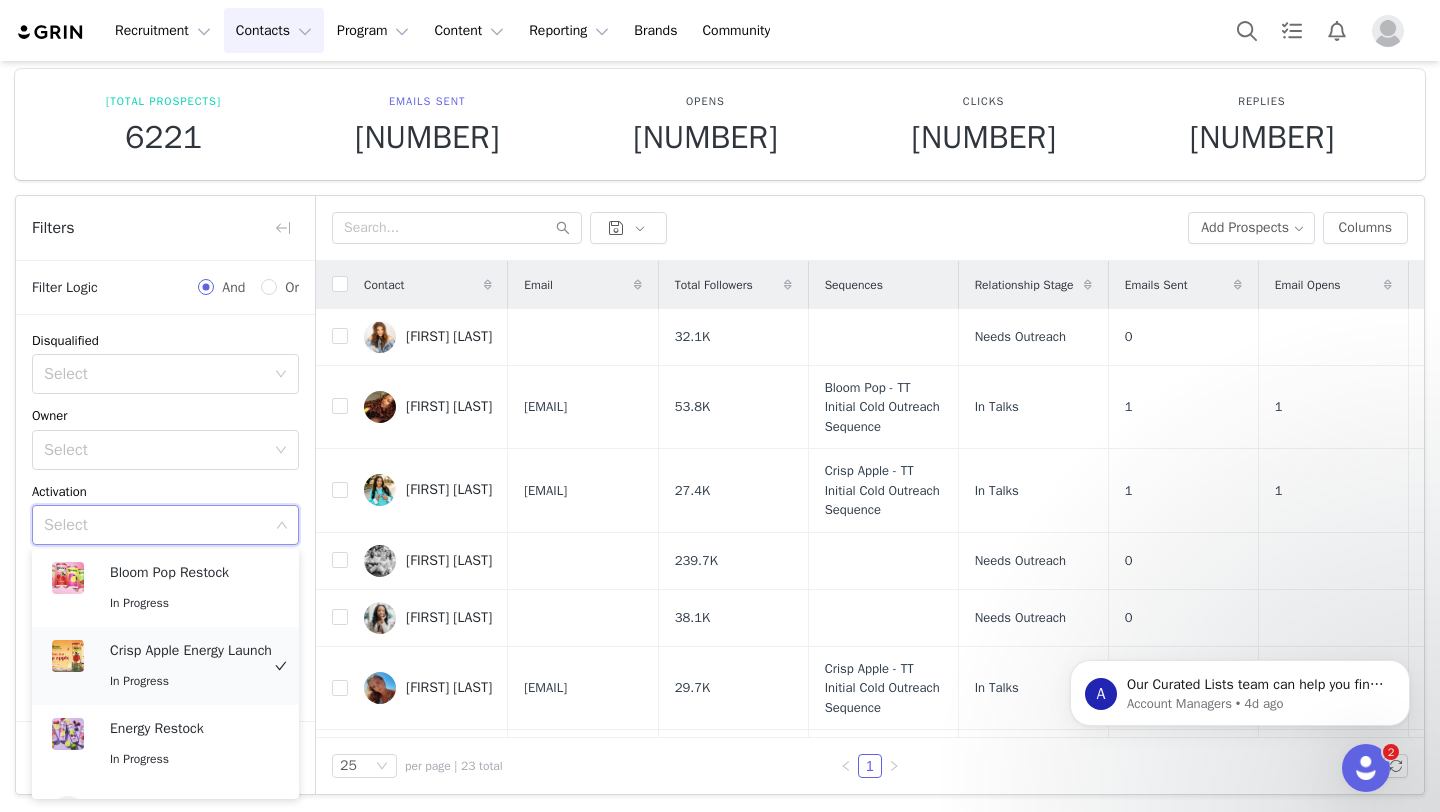 click on "Crisp Apple Energy Launch" at bounding box center (191, 651) 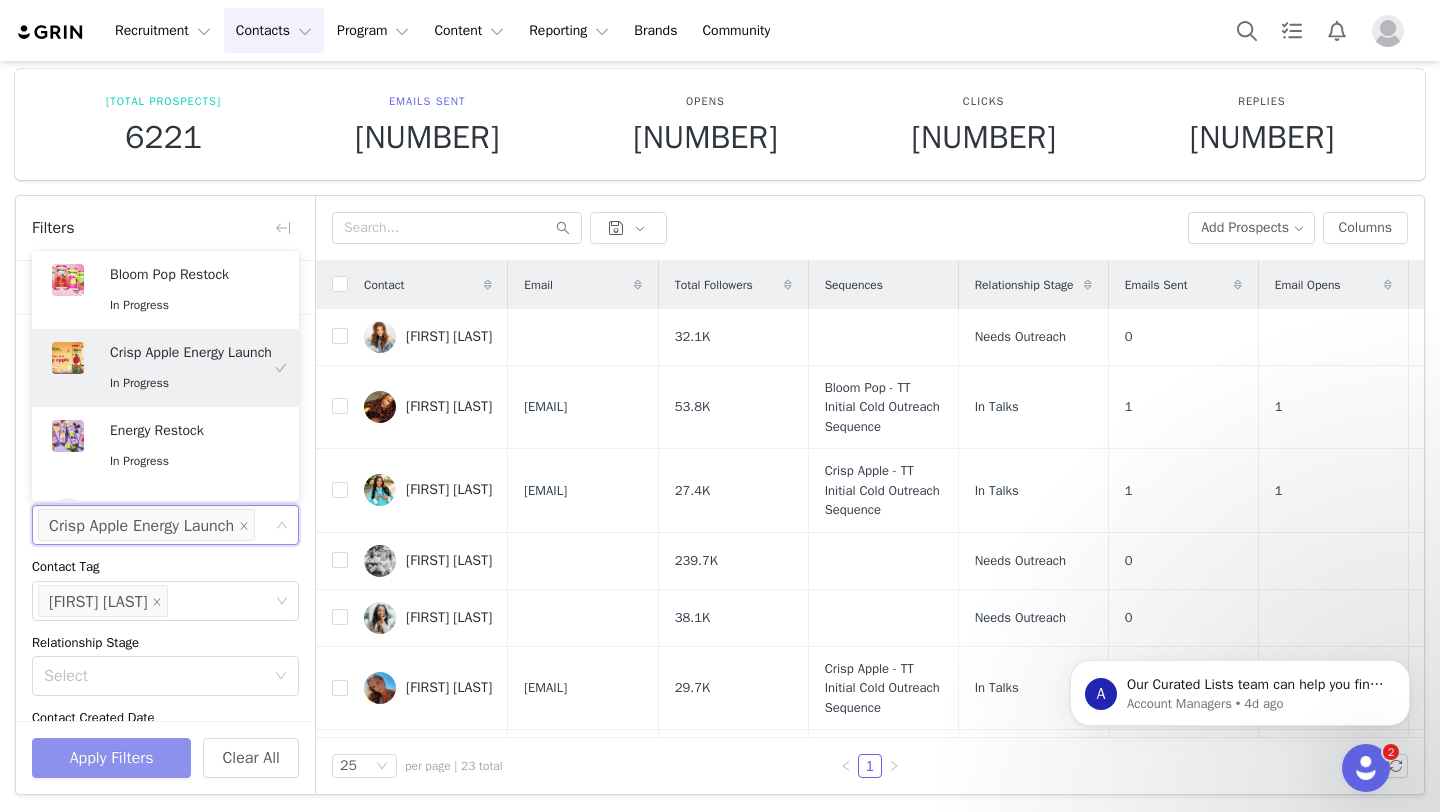 click on "Apply Filters" at bounding box center (111, 758) 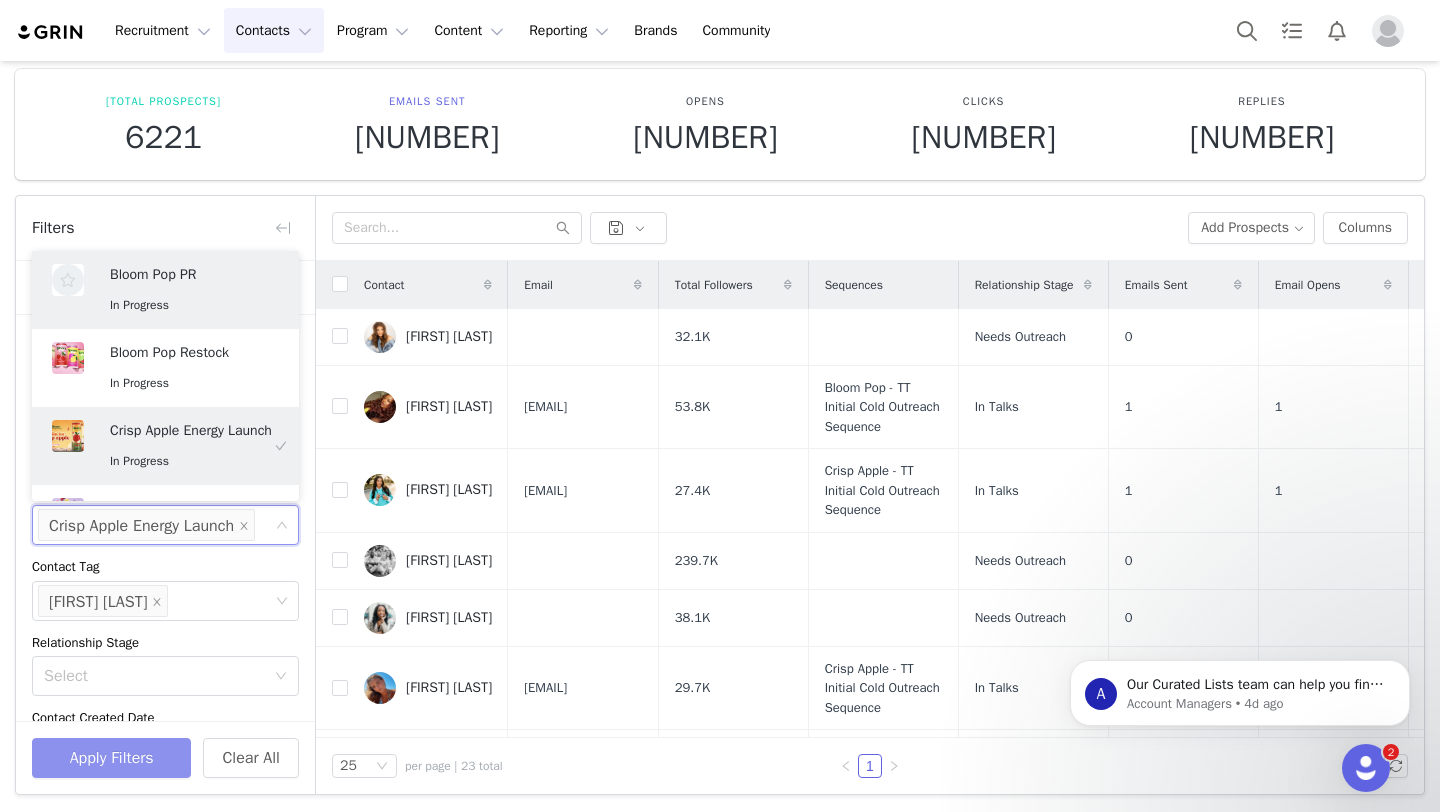 click on "Apply Filters" at bounding box center (111, 758) 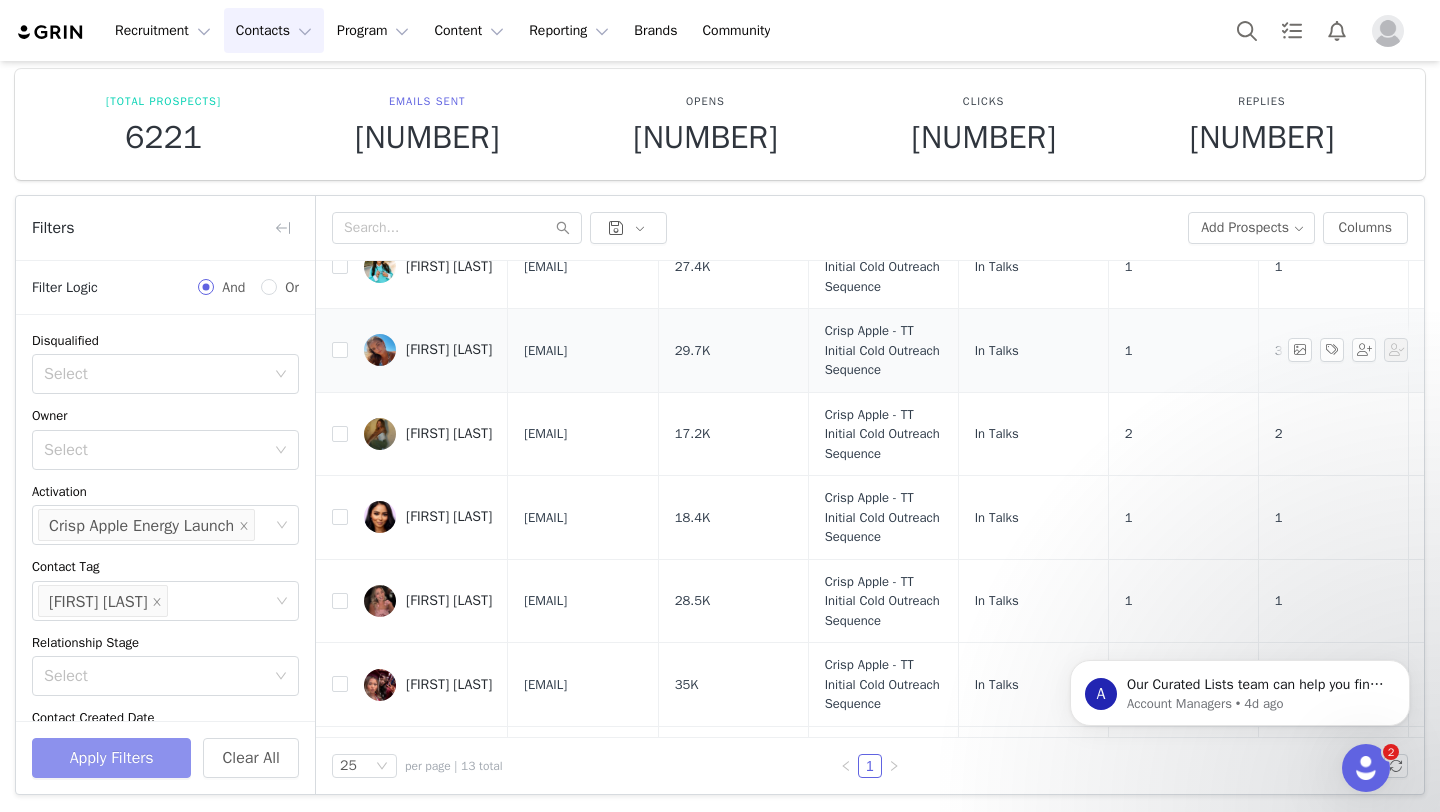 scroll, scrollTop: 151, scrollLeft: 0, axis: vertical 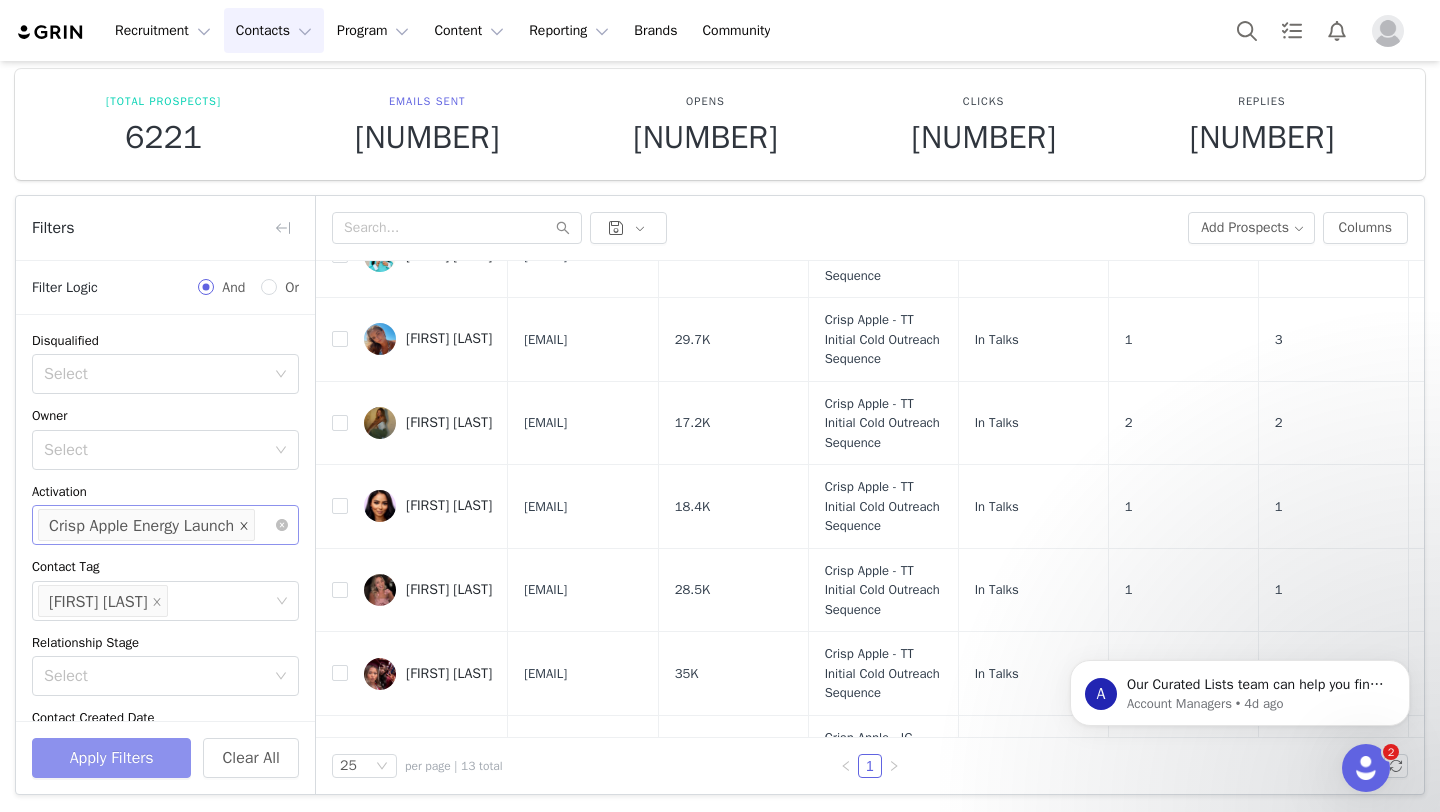 click 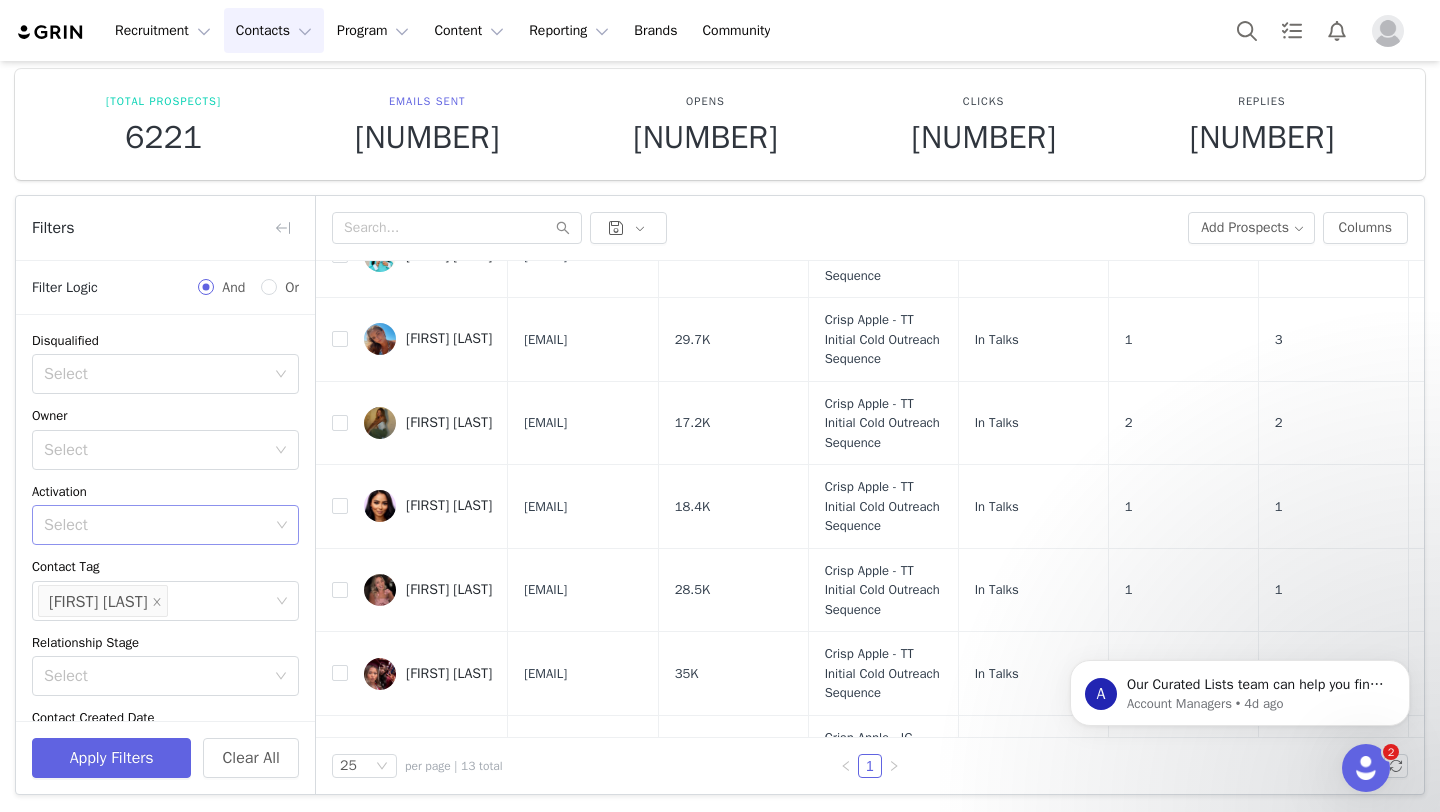 click on "Select" at bounding box center [158, 525] 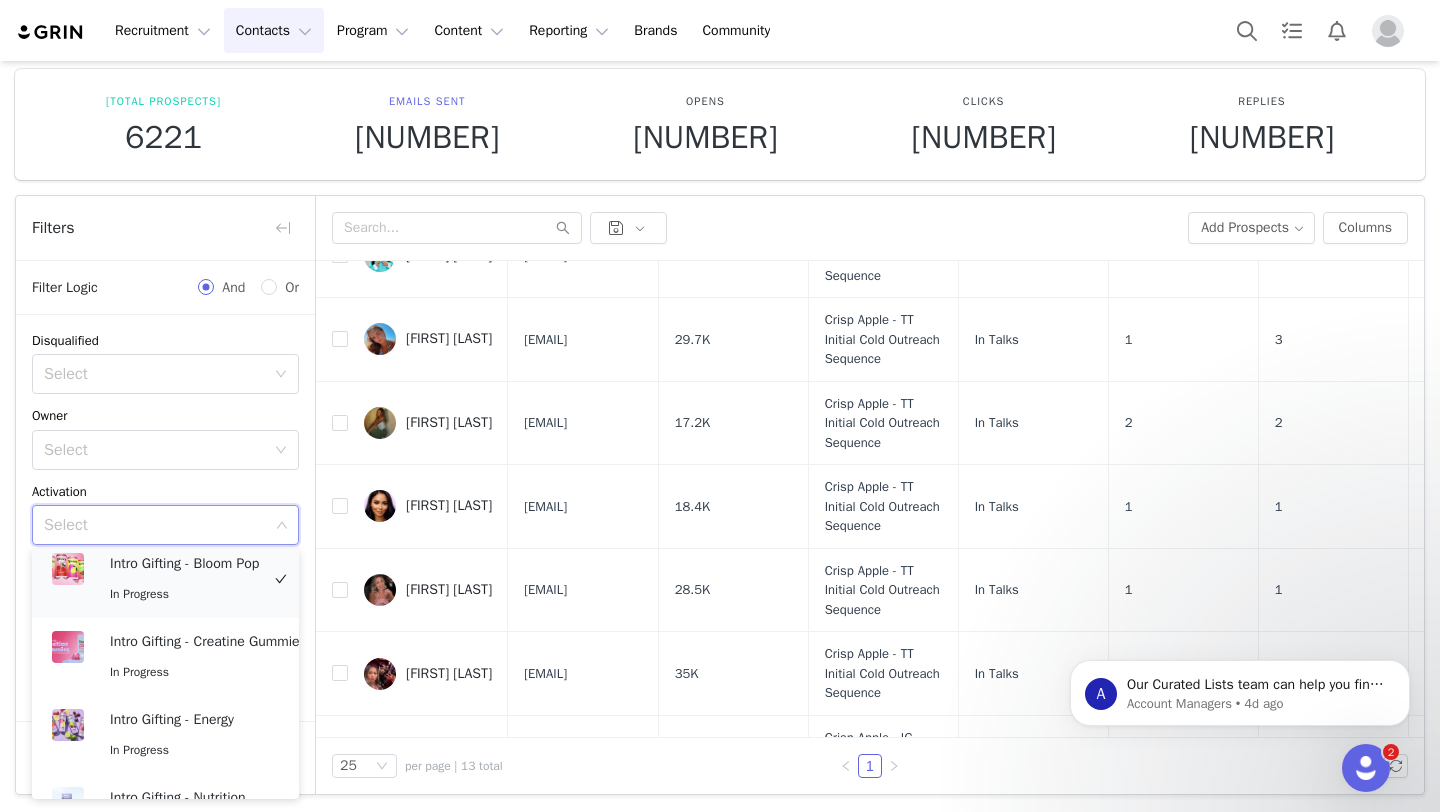 scroll, scrollTop: 396, scrollLeft: 0, axis: vertical 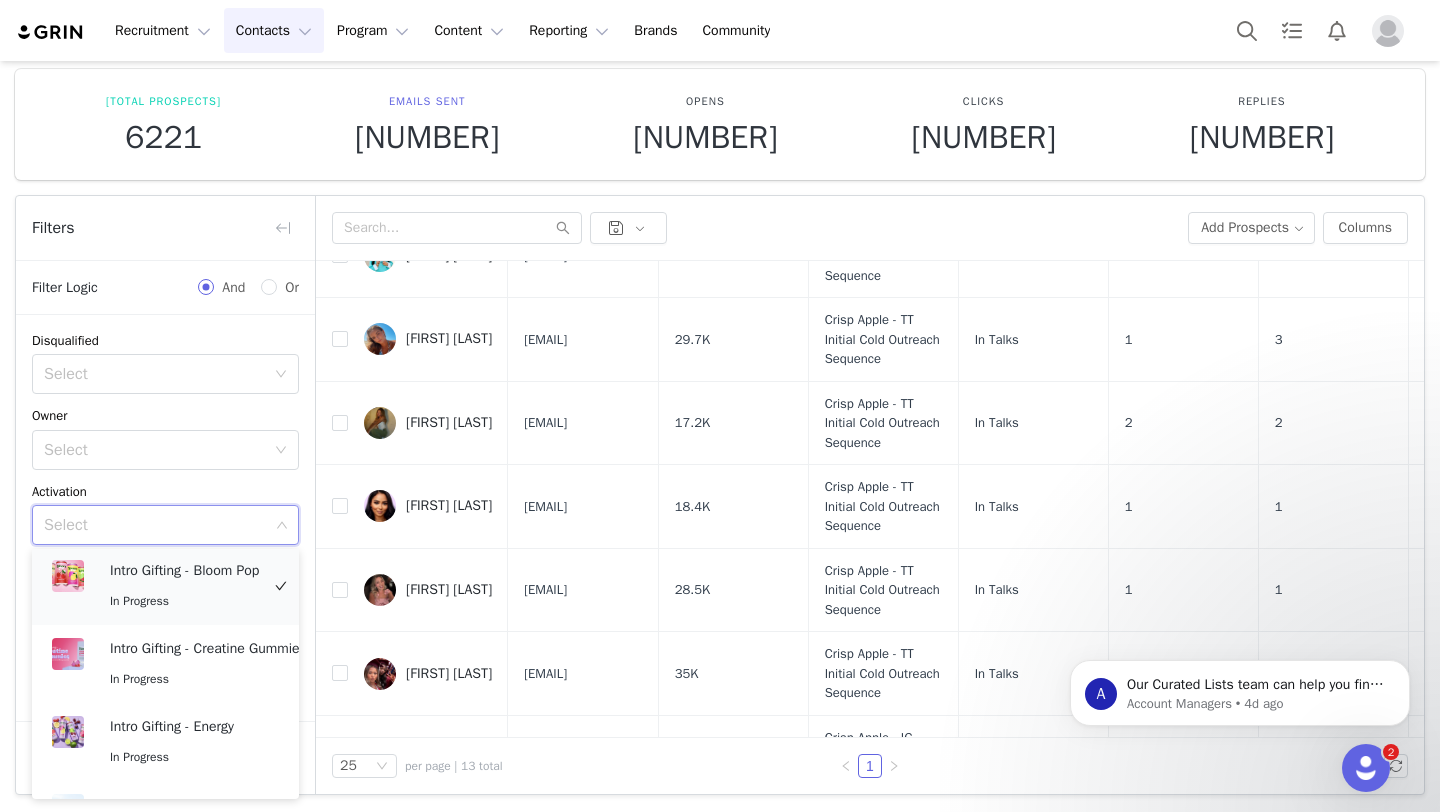 click on "In Progress" at bounding box center (184, 601) 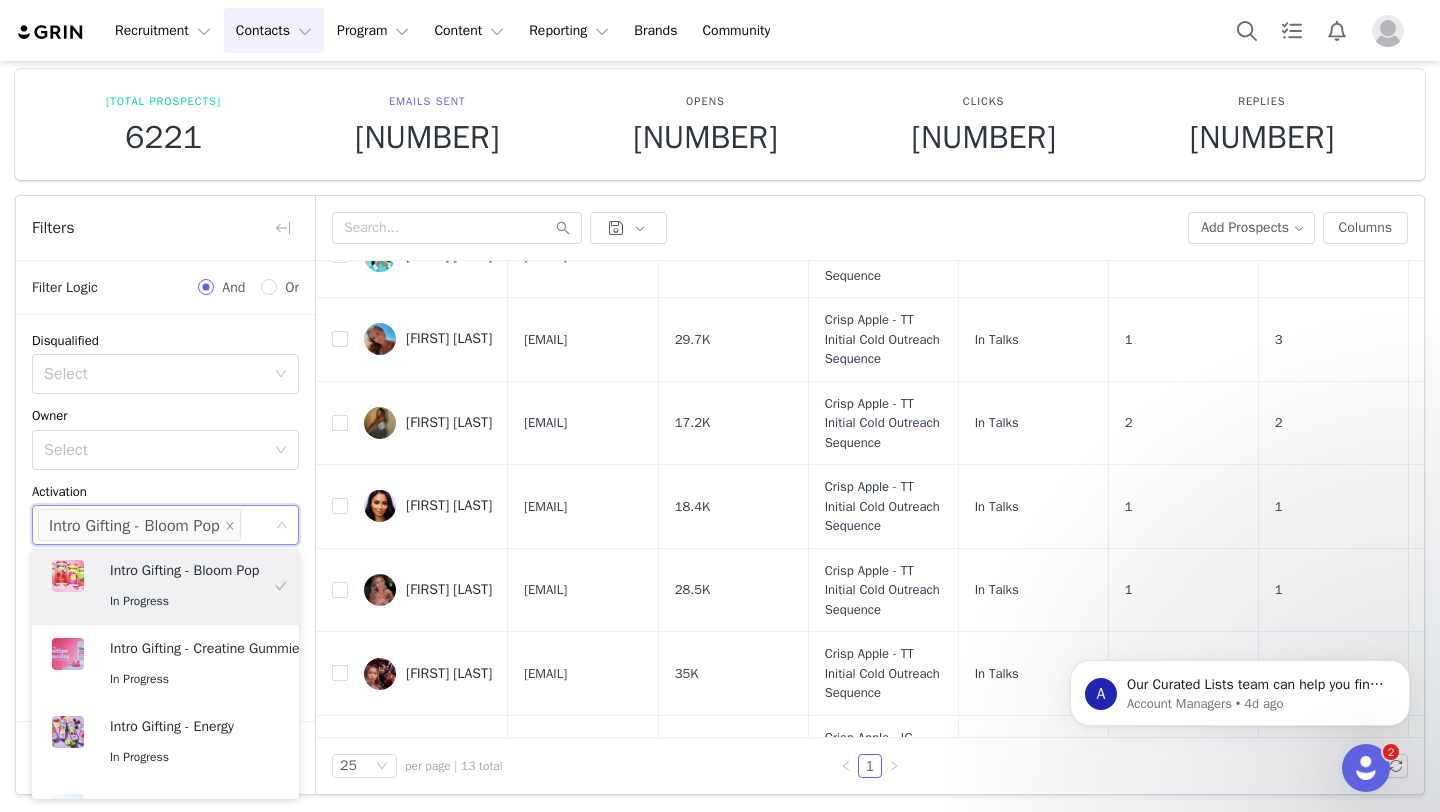 click on "Activation" at bounding box center [165, 492] 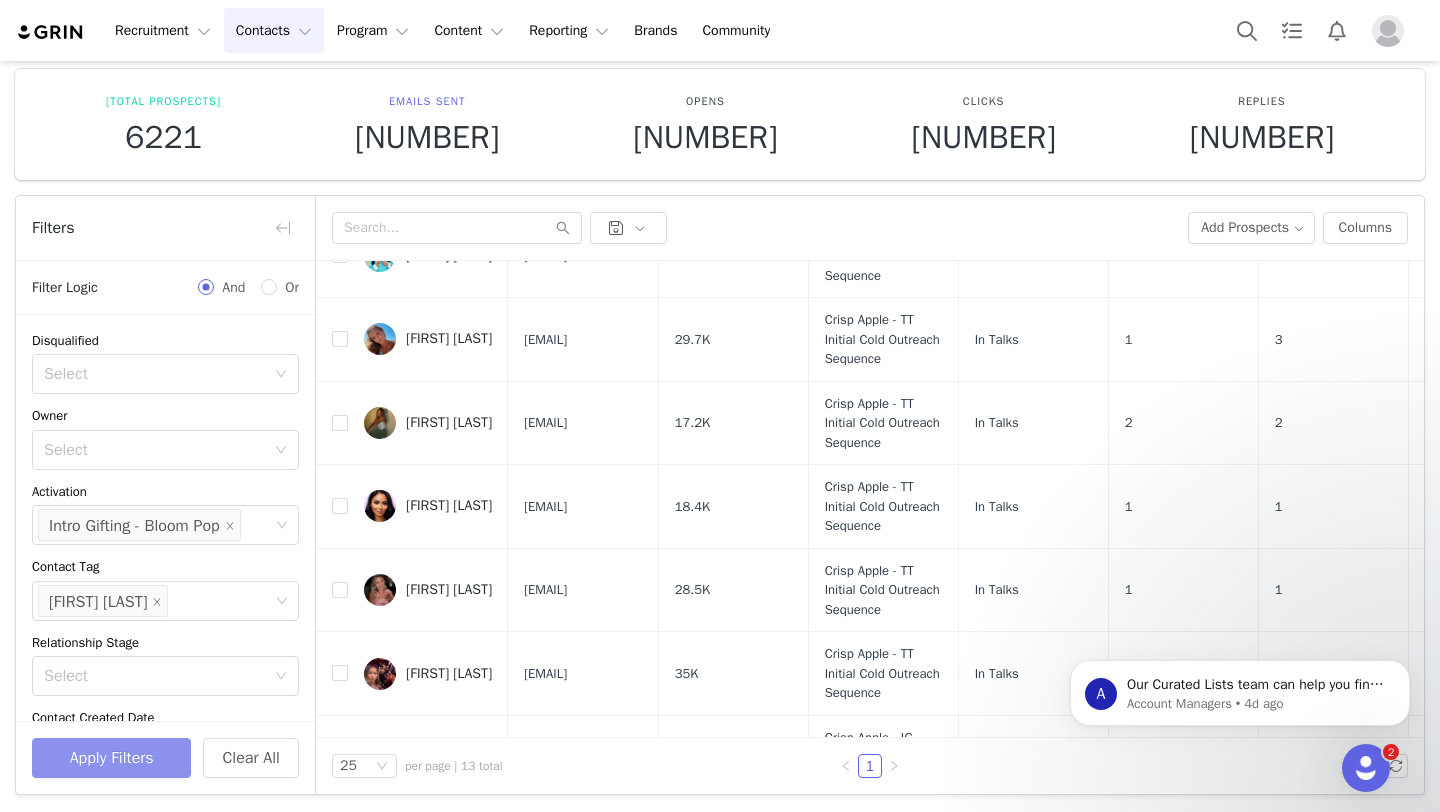 click on "Apply Filters" at bounding box center (111, 758) 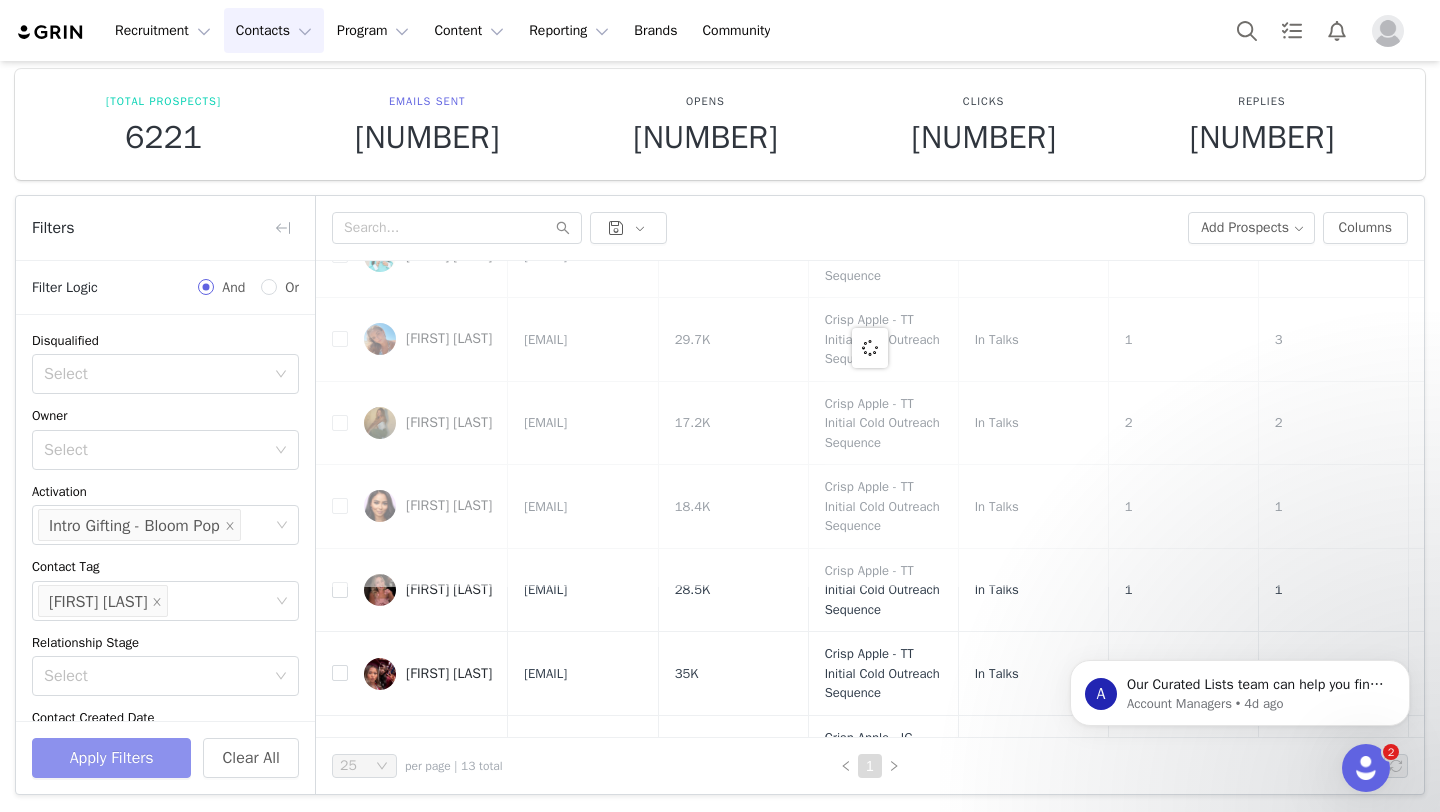 scroll, scrollTop: 0, scrollLeft: 0, axis: both 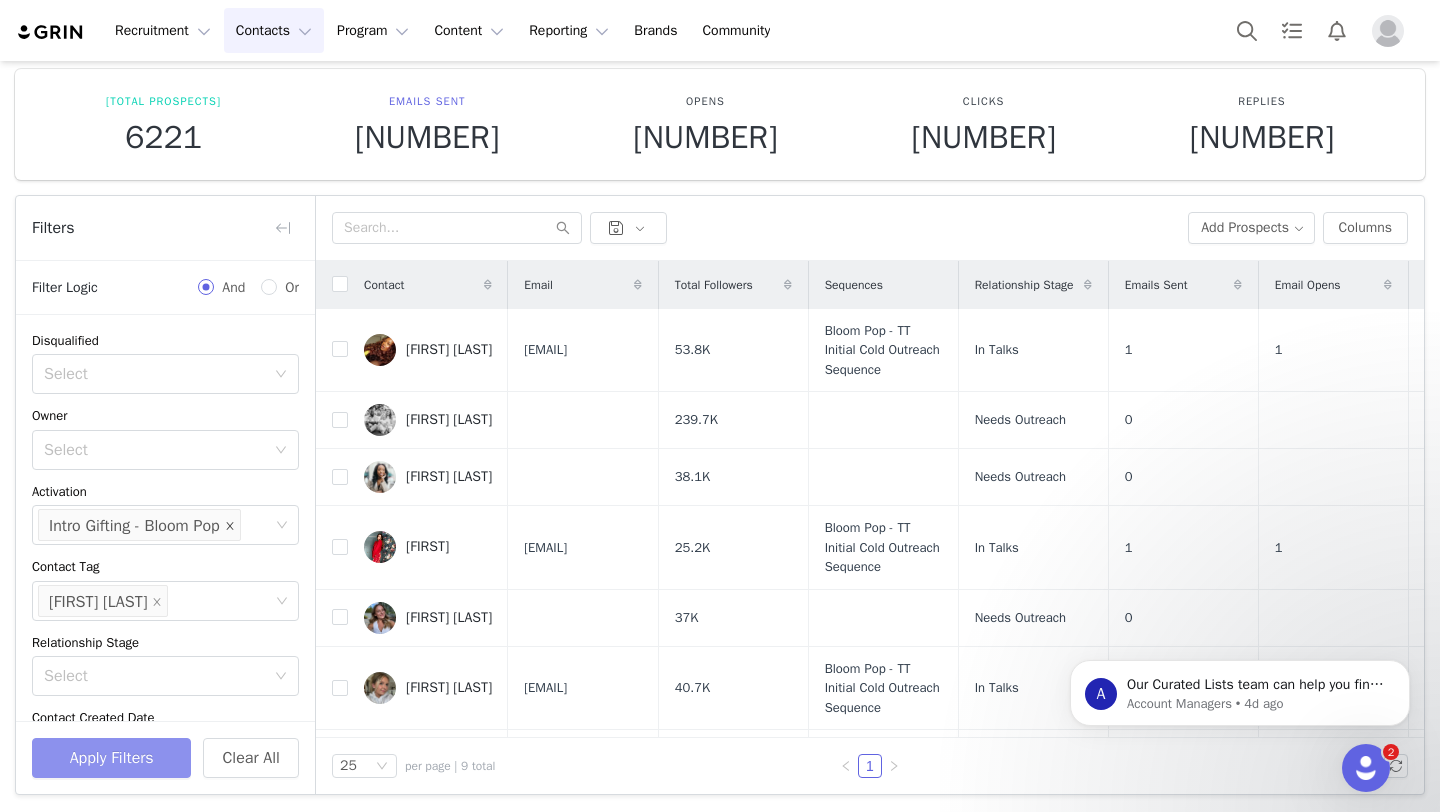 click 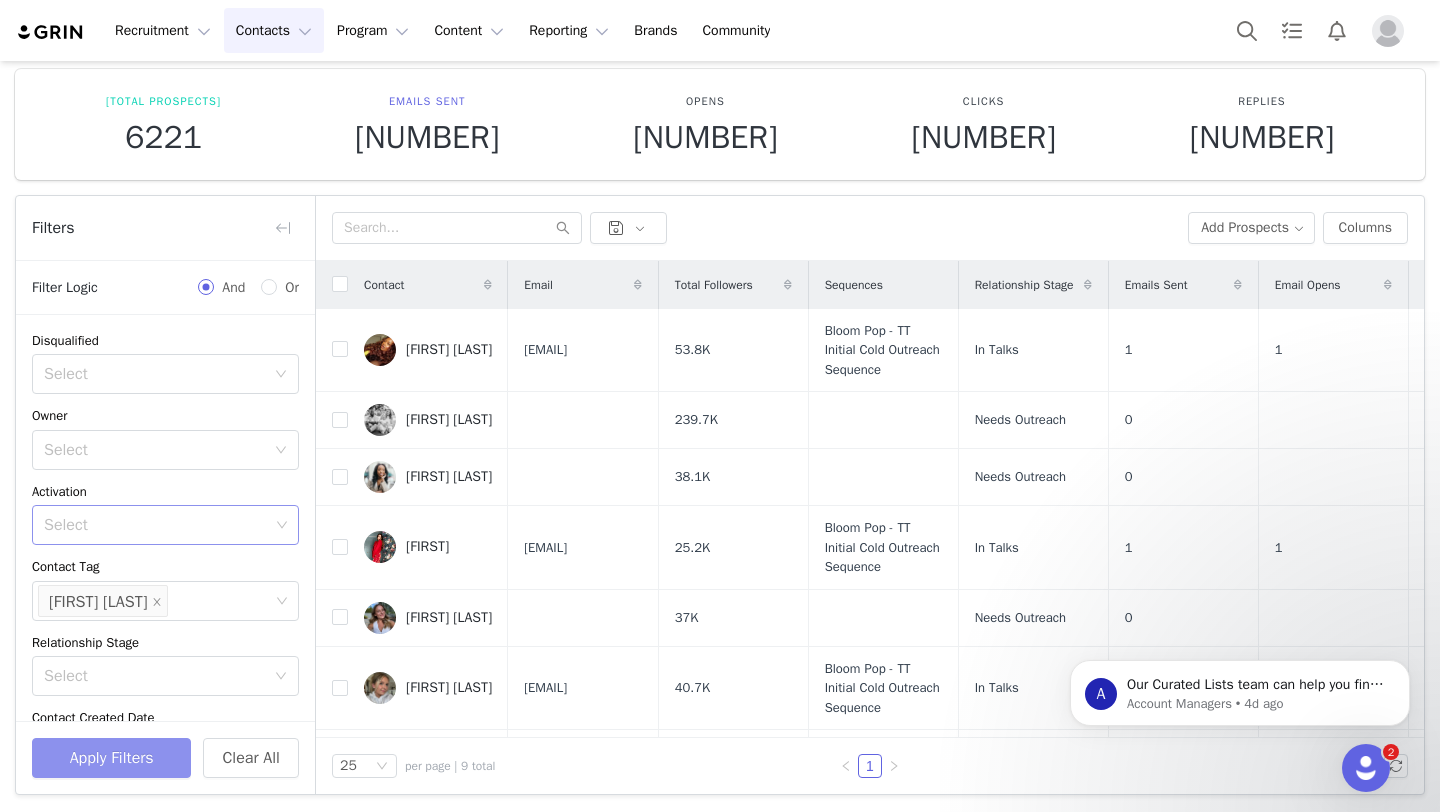 click on "Select" at bounding box center (156, 525) 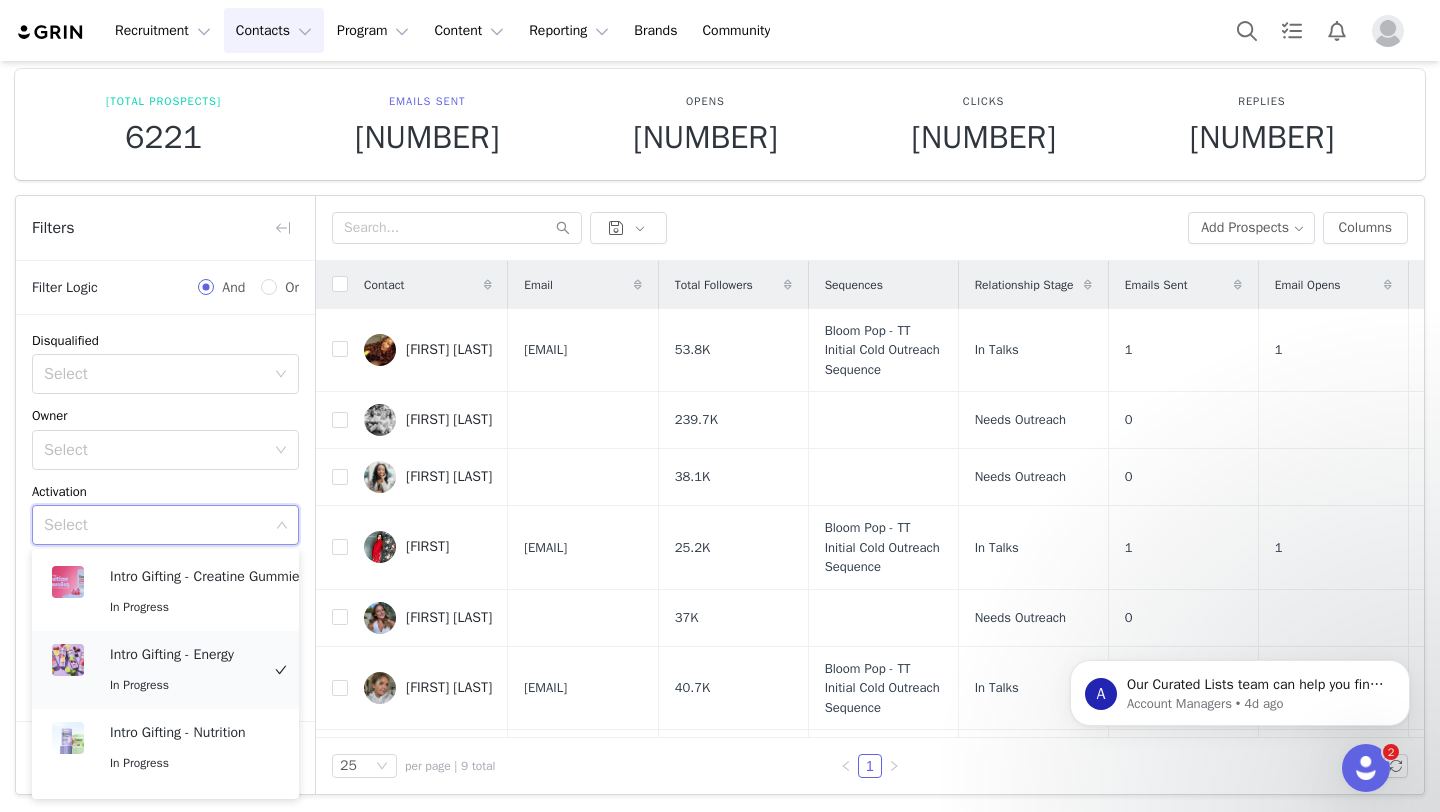 scroll, scrollTop: 589, scrollLeft: 0, axis: vertical 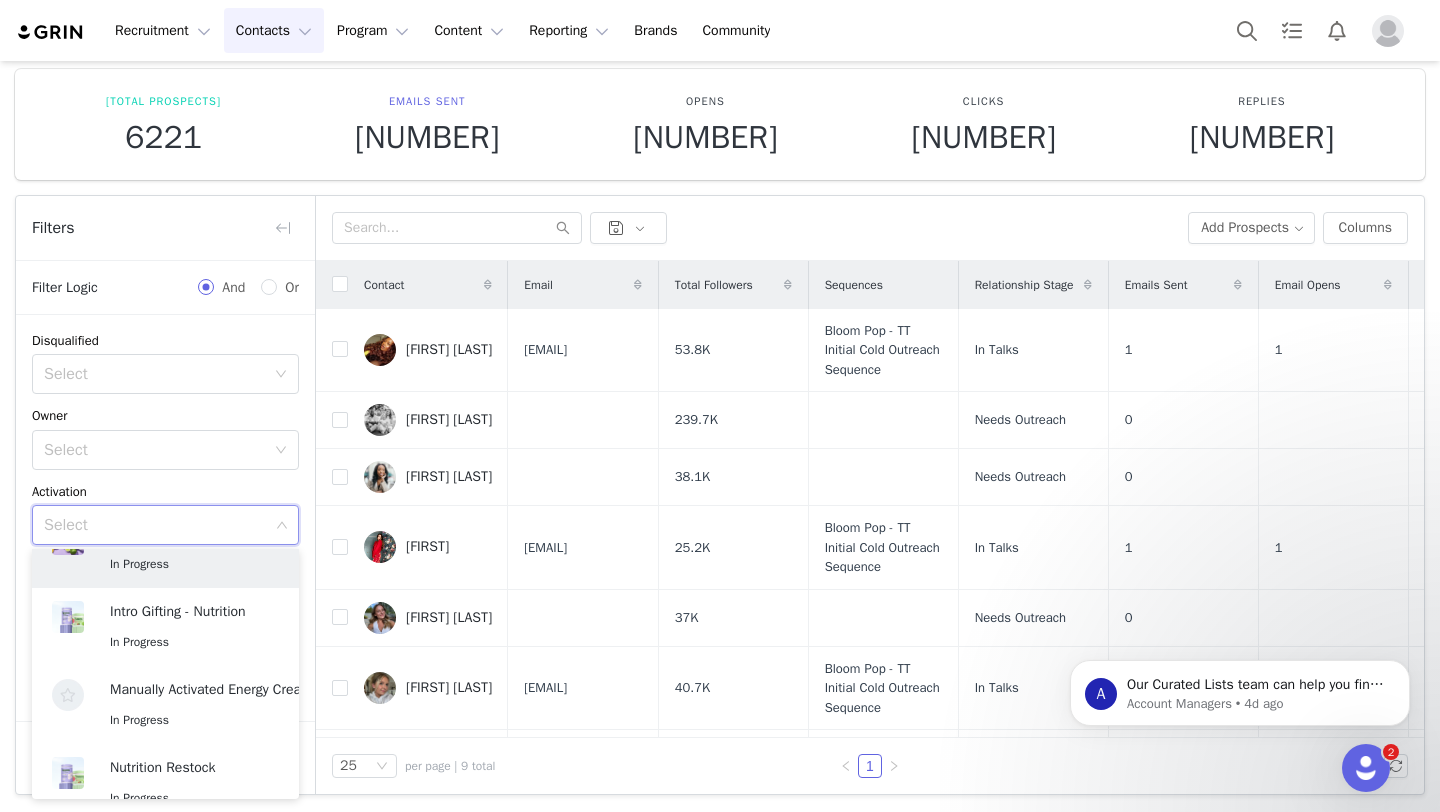 click on "Manually Activated Energy Creators In Progress" at bounding box center (155, 705) 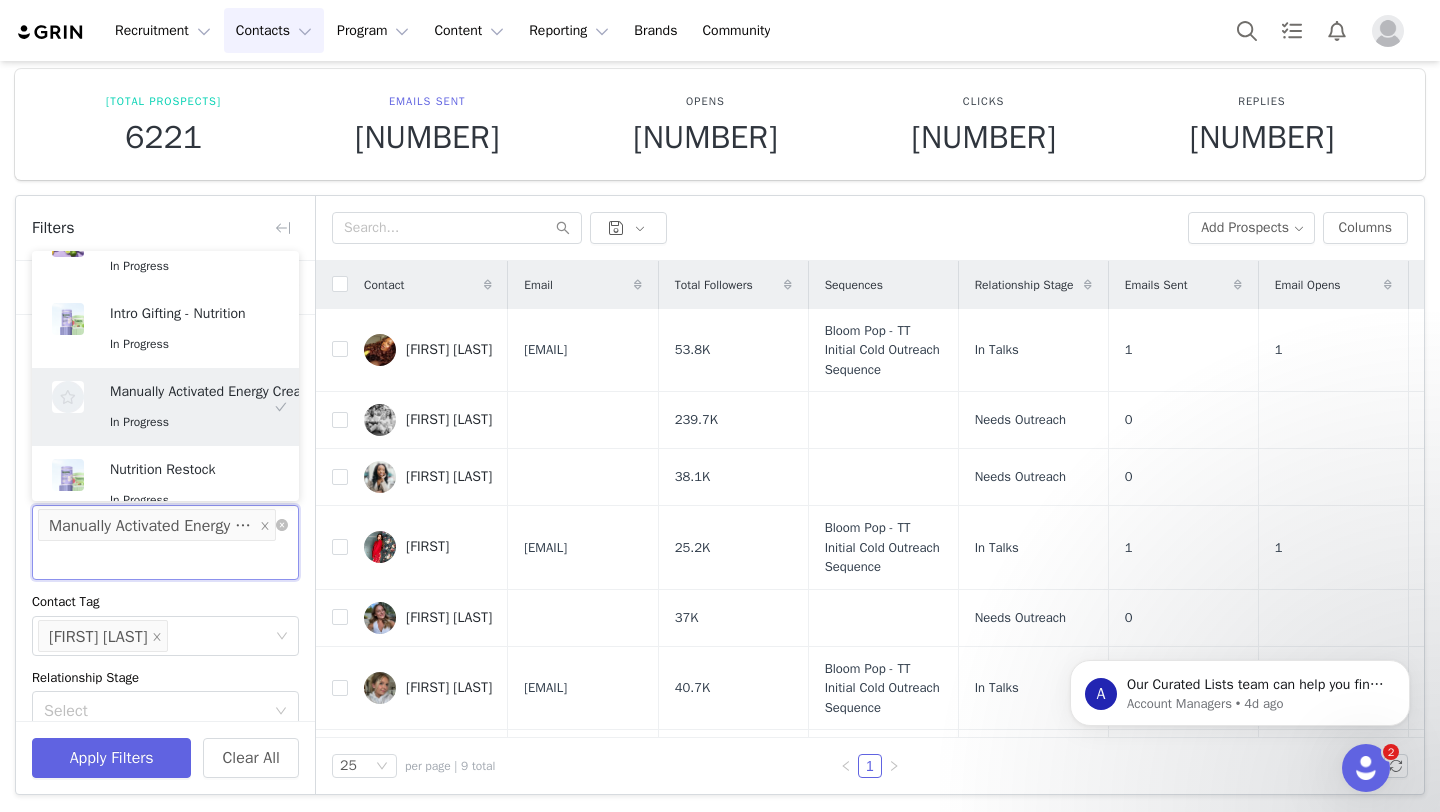 scroll, scrollTop: 4, scrollLeft: 0, axis: vertical 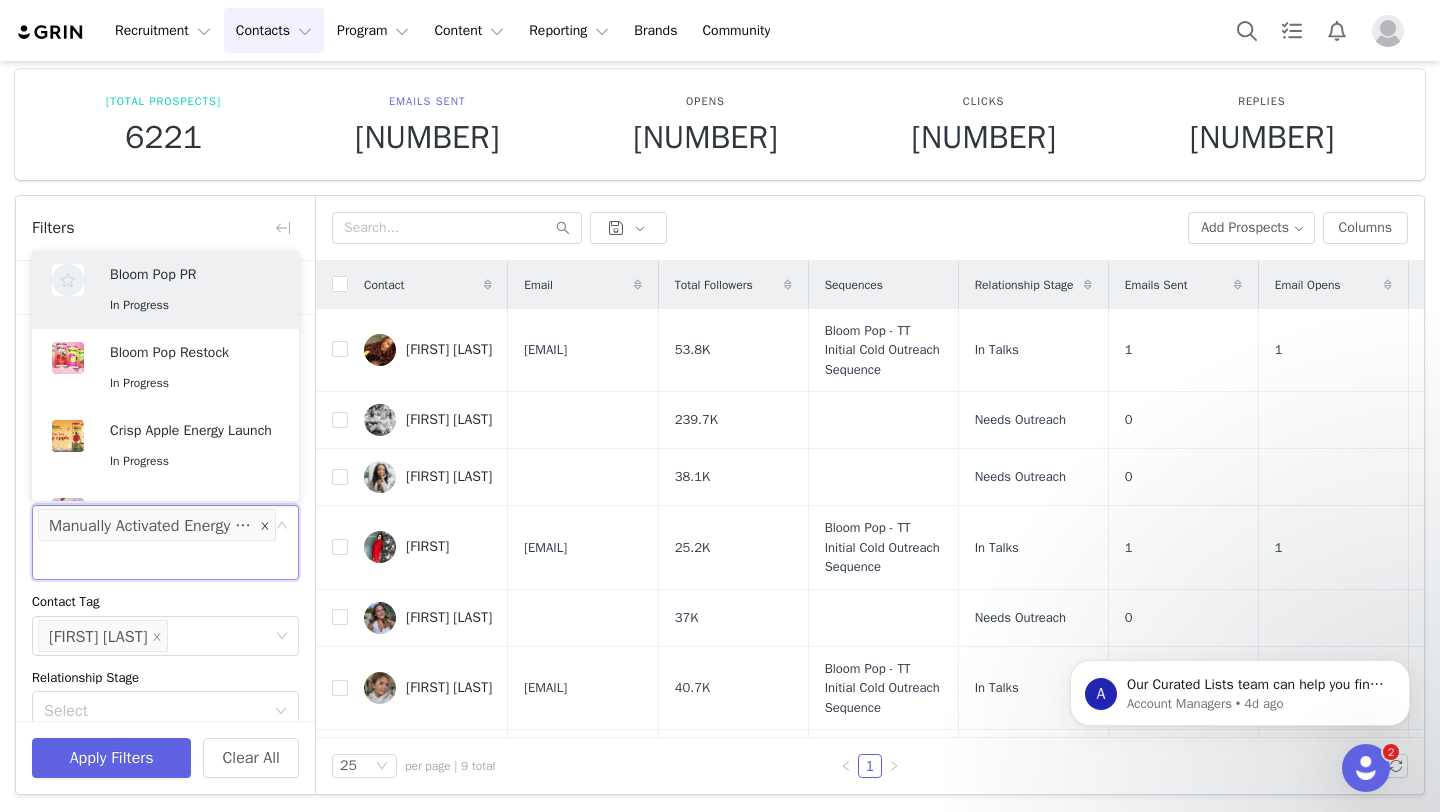 click 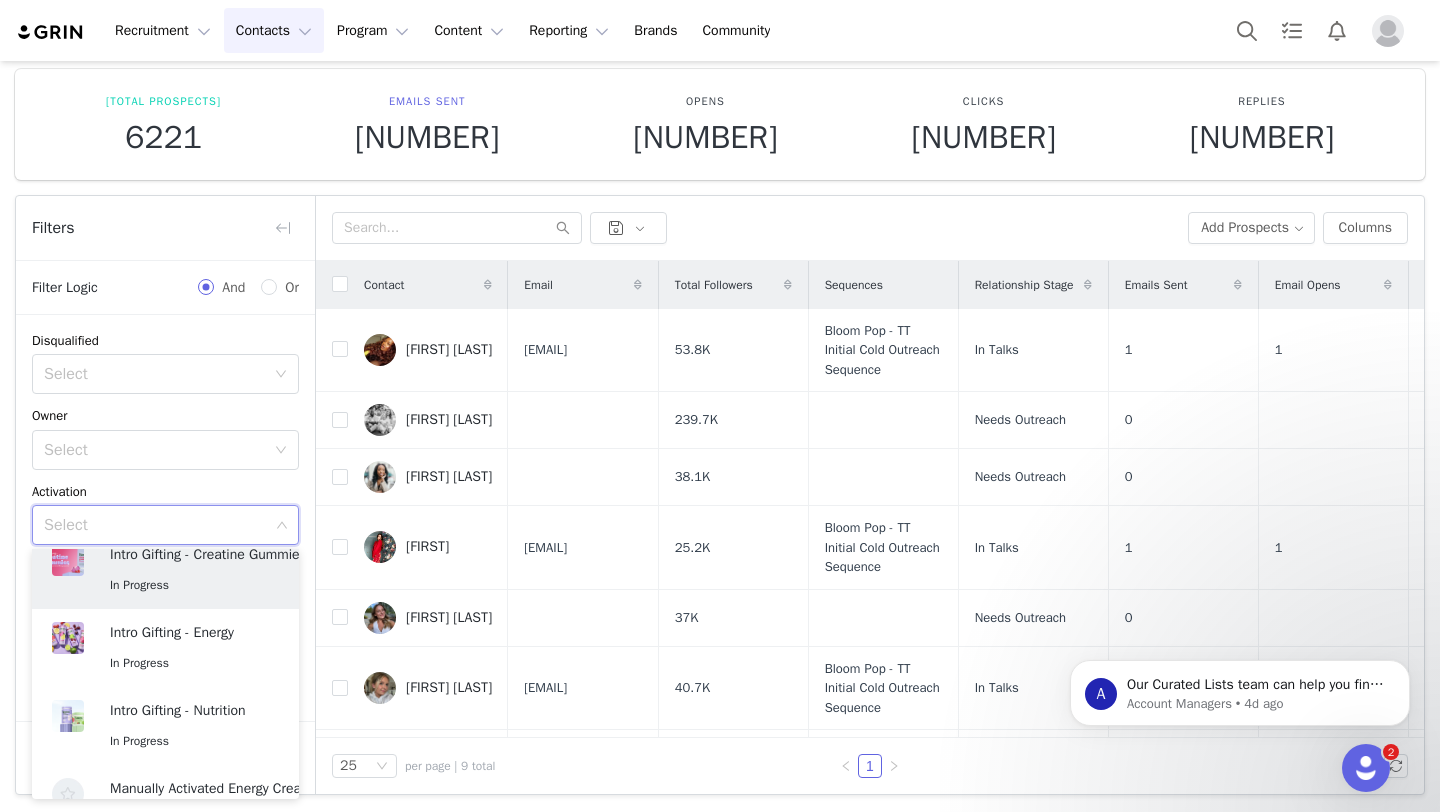 scroll, scrollTop: 486, scrollLeft: 0, axis: vertical 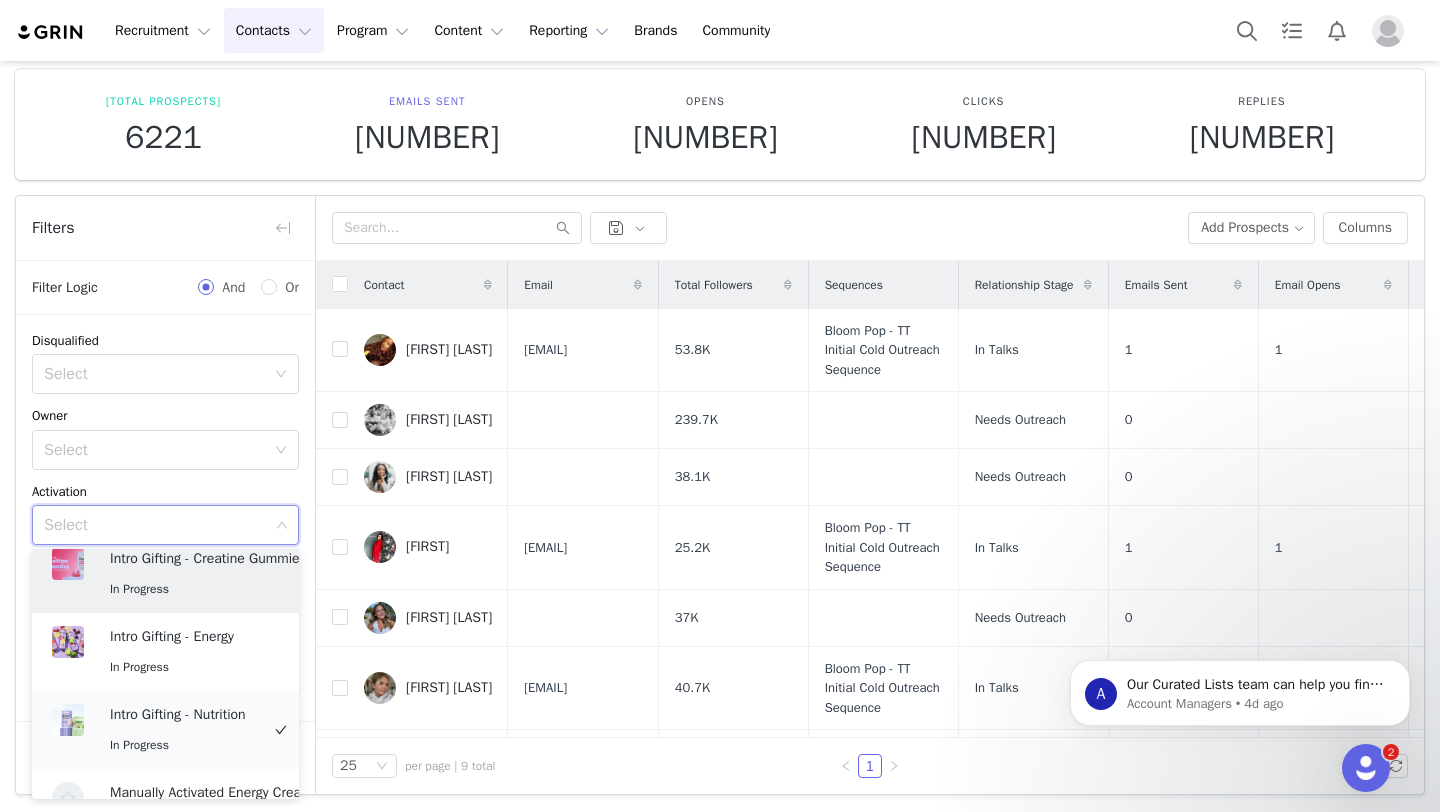 click on "Intro Gifting - Nutrition" at bounding box center (184, 715) 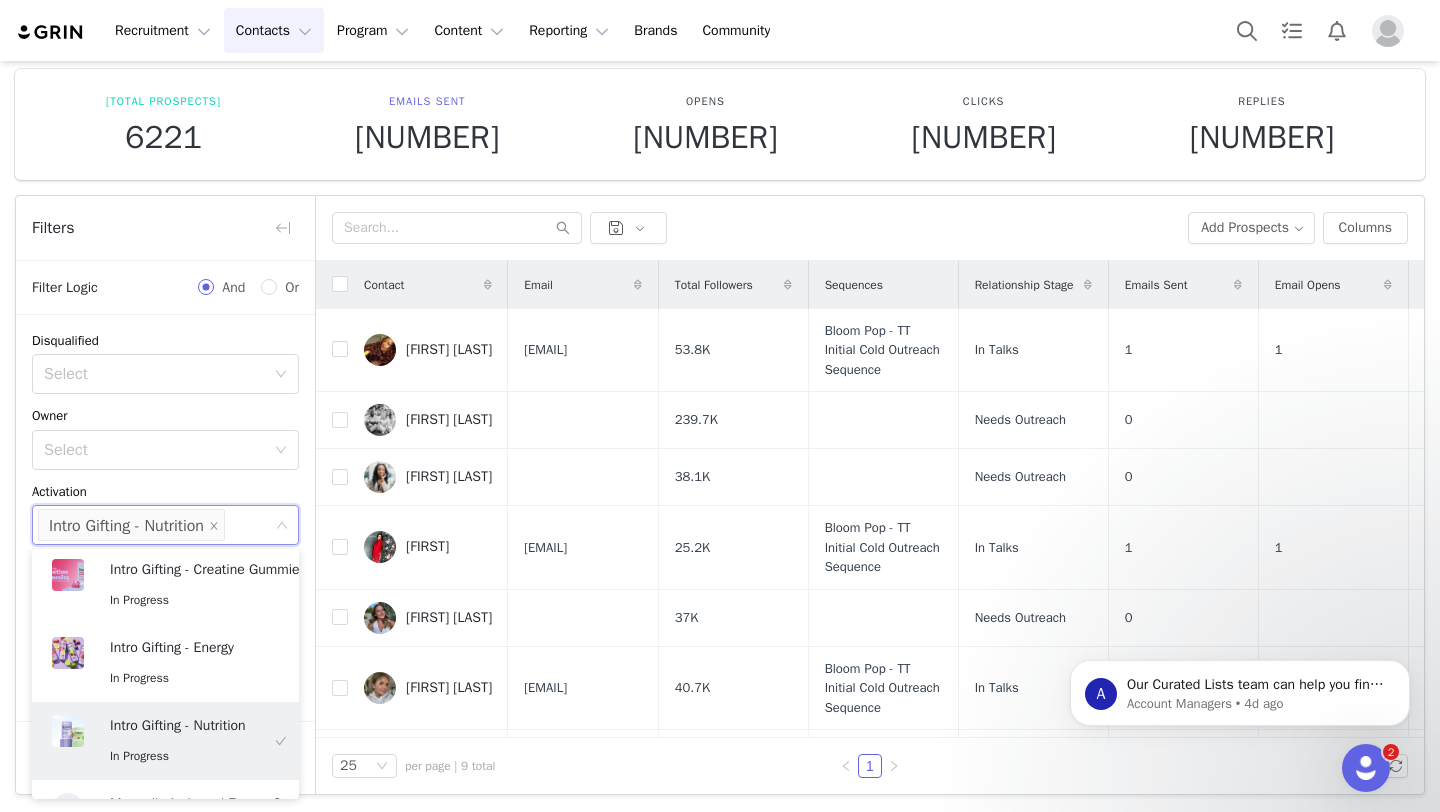 scroll, scrollTop: 4, scrollLeft: 0, axis: vertical 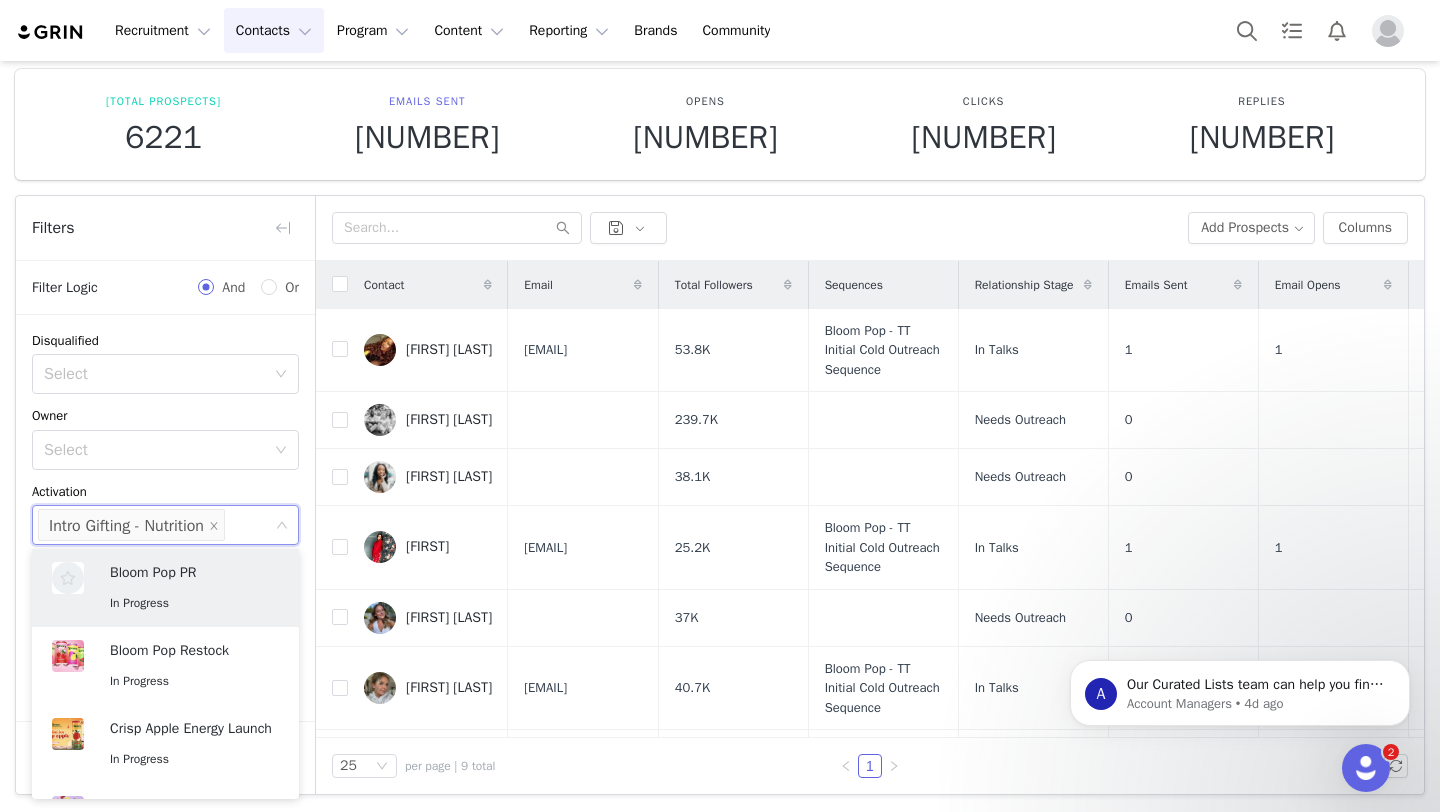 click on "[DISQUALIFIED] [SELECT] [OWNER] [SELECT] [ACTIVATION] [SELECT] [INTRO GIFTING] - [NUTRITION] [CONTACT TAG] [SELECT] [FIRST] [LAST] [RELATIONSHIP STAGE] [SELECT] [CONTACT CREATED DATE] [MONTH]/[DAY]/[YEAR] [TOTAL FOLLOWERS] [GENDER] [SELECT]" at bounding box center [165, 627] 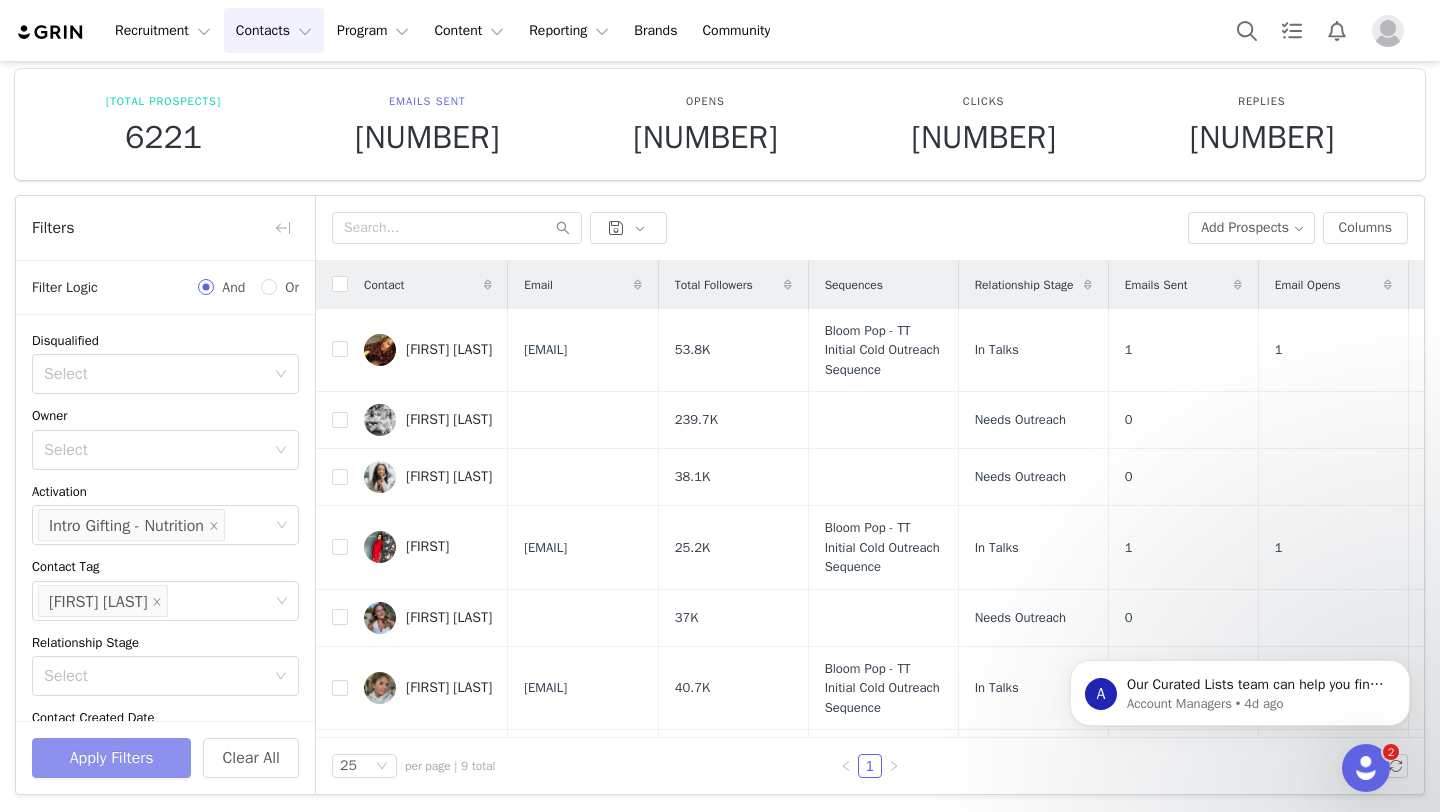 click on "Apply Filters" at bounding box center [111, 758] 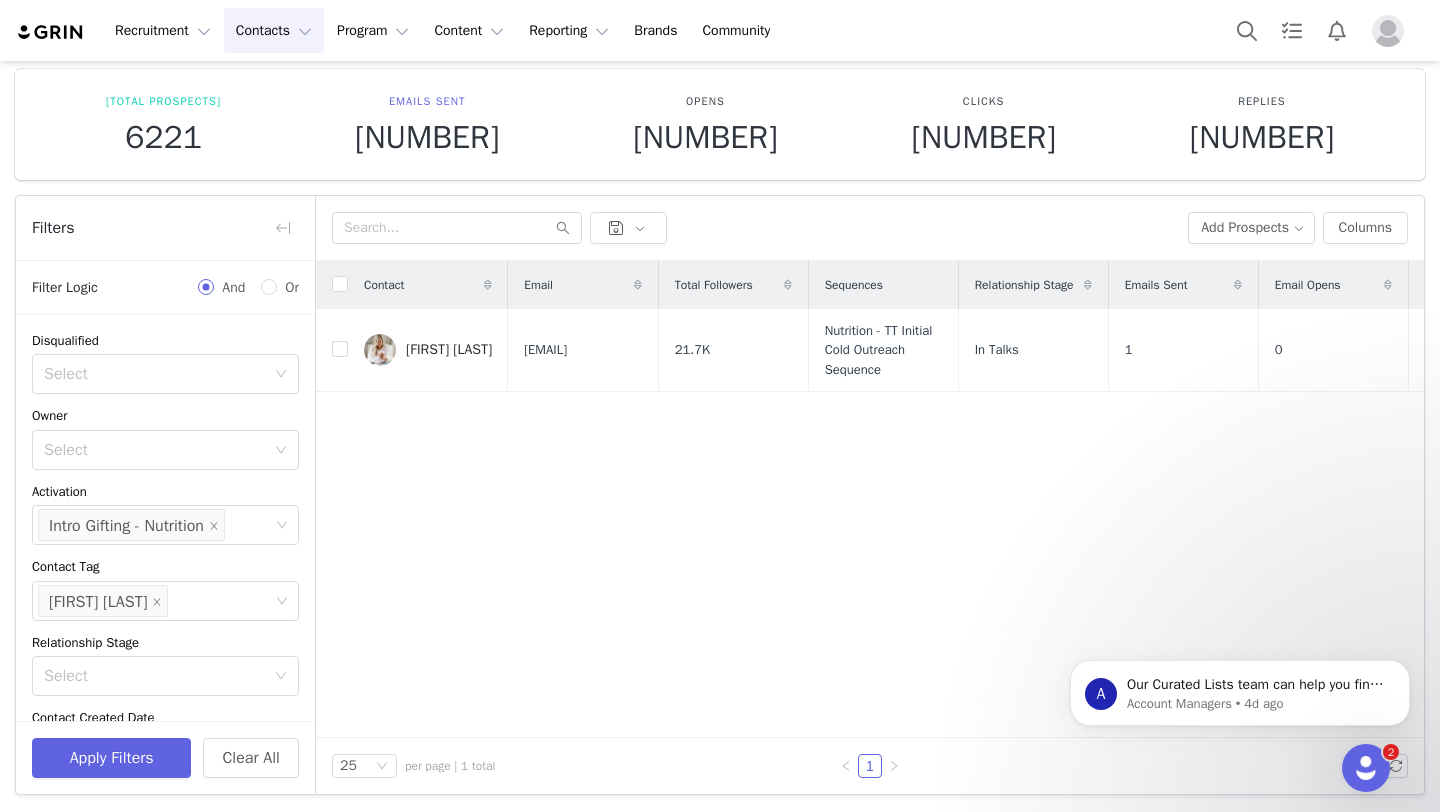 click on "[CONTACTS] [CONTACTS]" at bounding box center (274, 30) 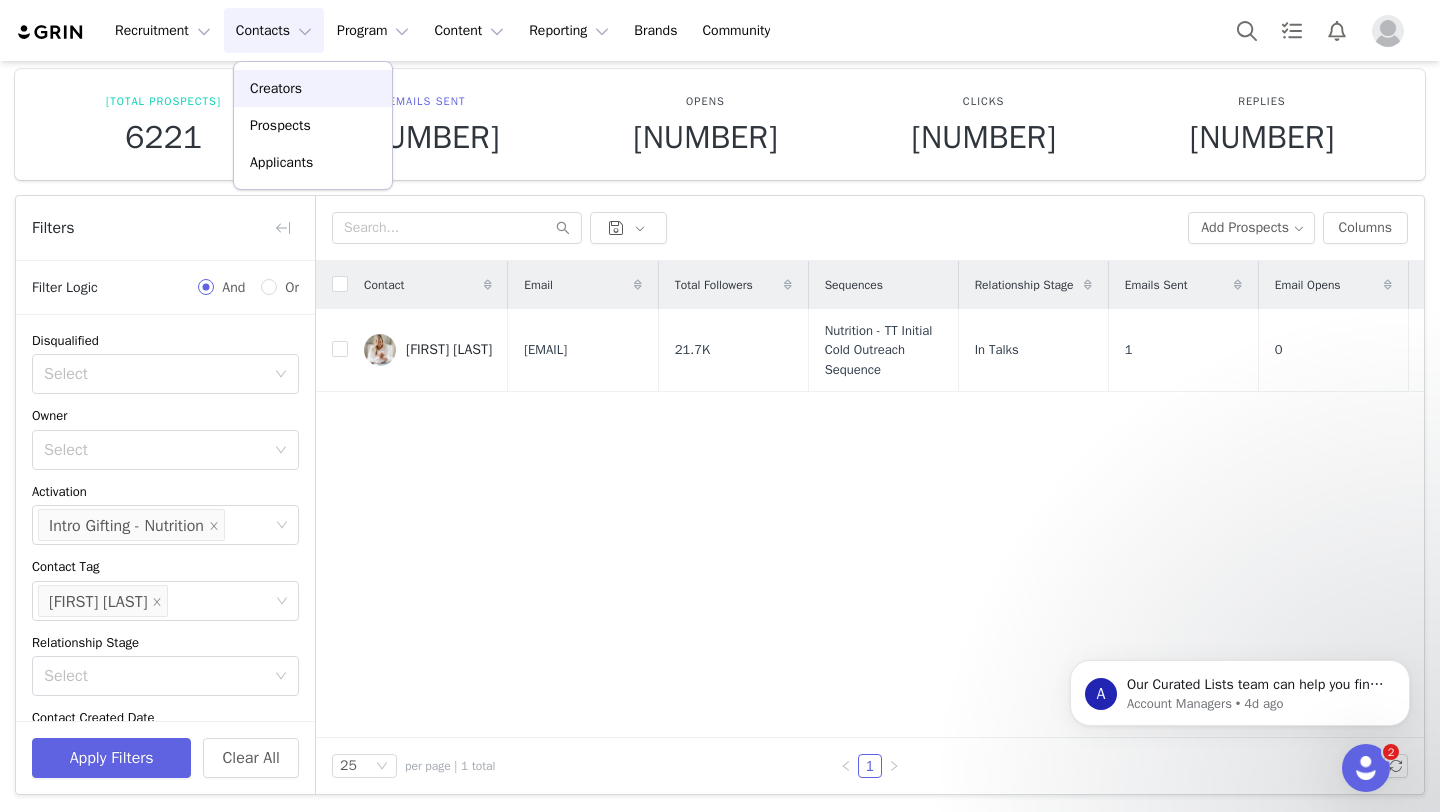 click on "Creators" at bounding box center [313, 88] 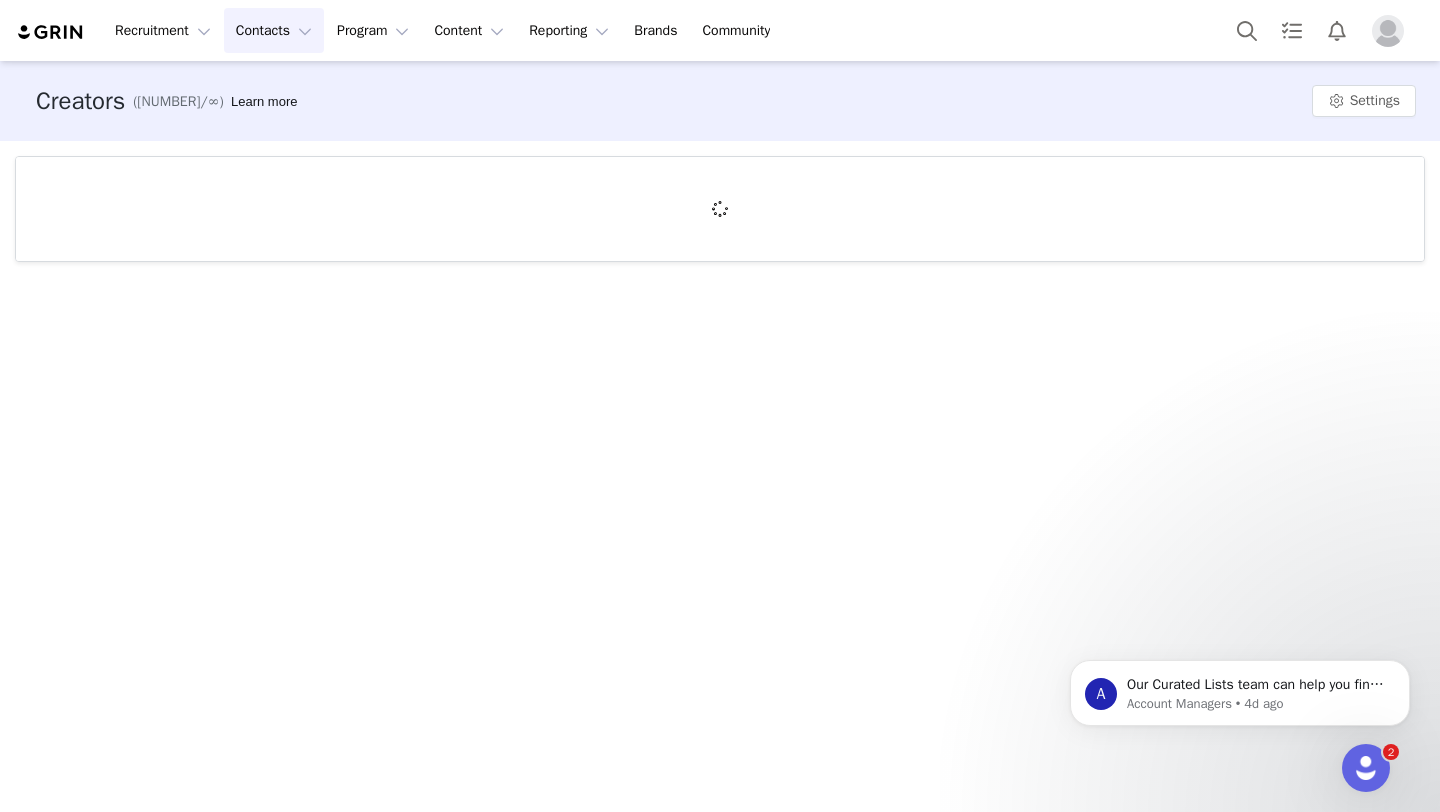 scroll, scrollTop: 0, scrollLeft: 0, axis: both 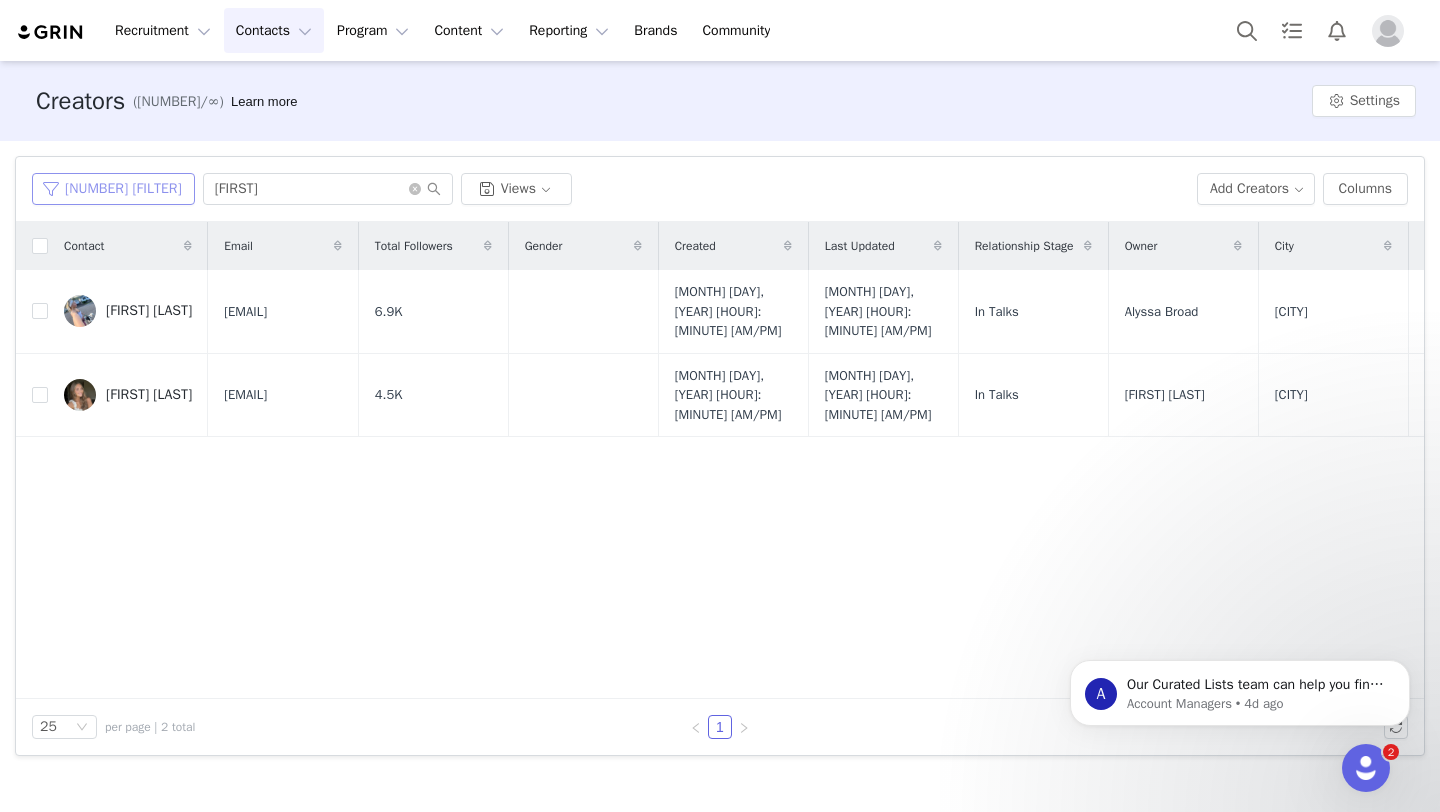 click on "[NUMBER] [FILTER]" at bounding box center (113, 189) 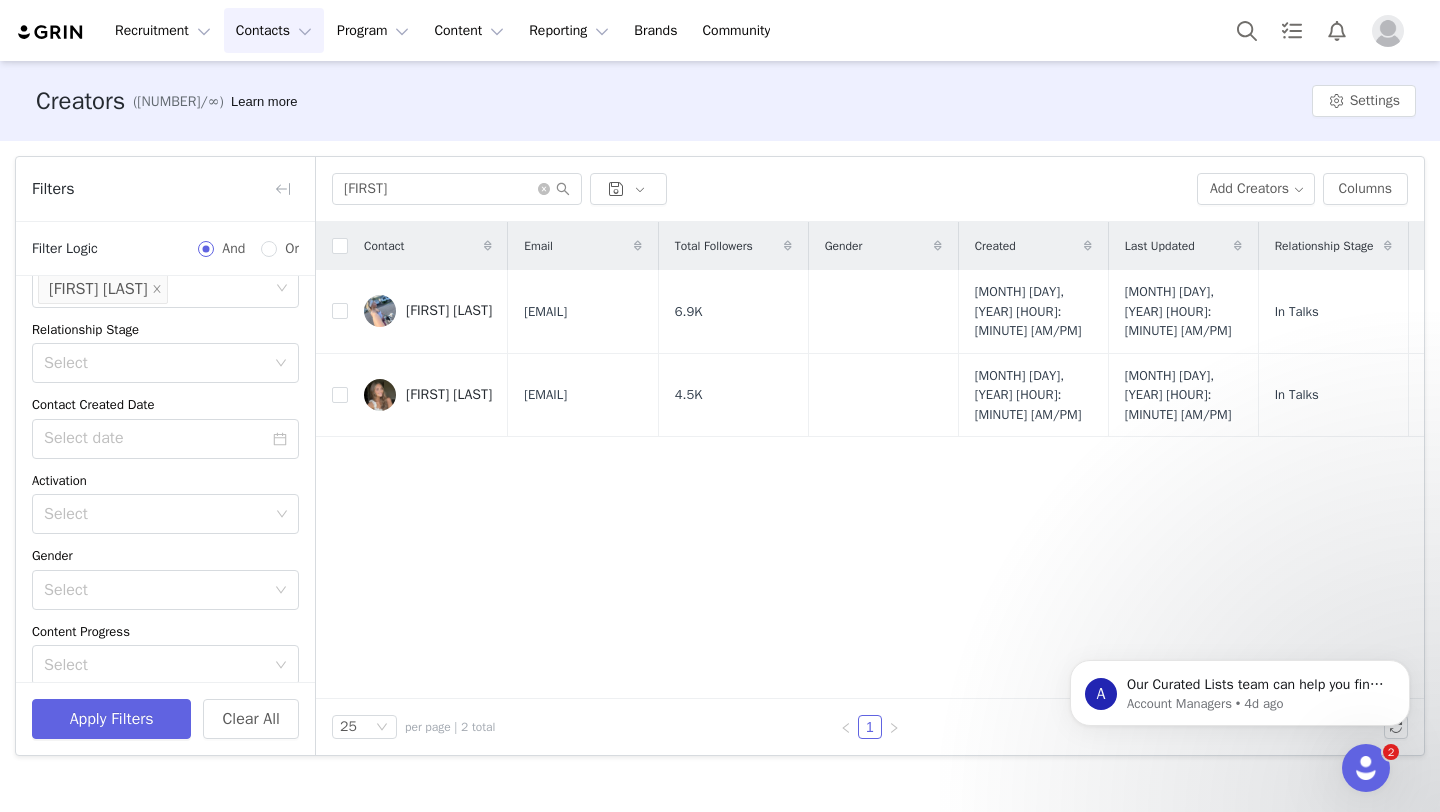 scroll, scrollTop: 186, scrollLeft: 0, axis: vertical 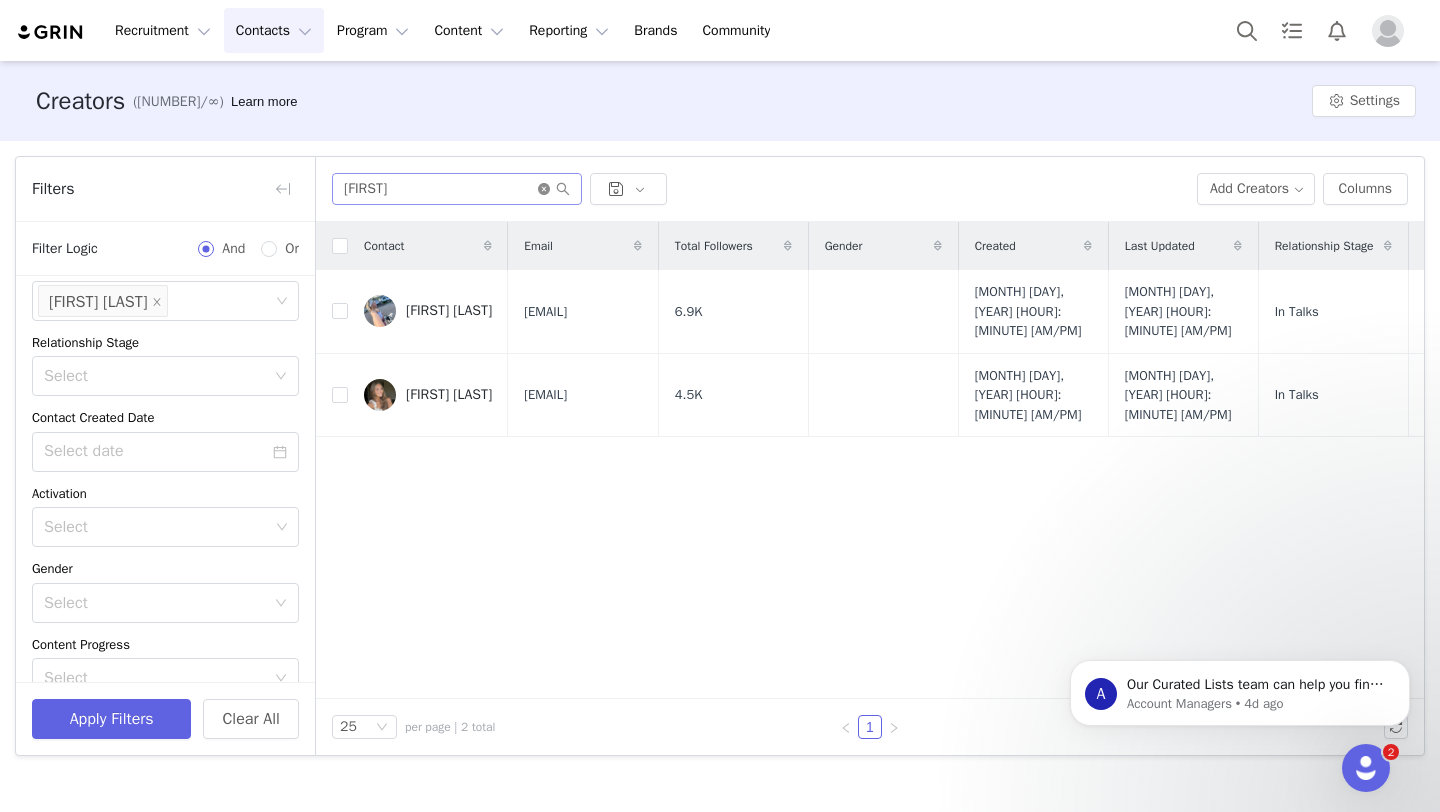 click 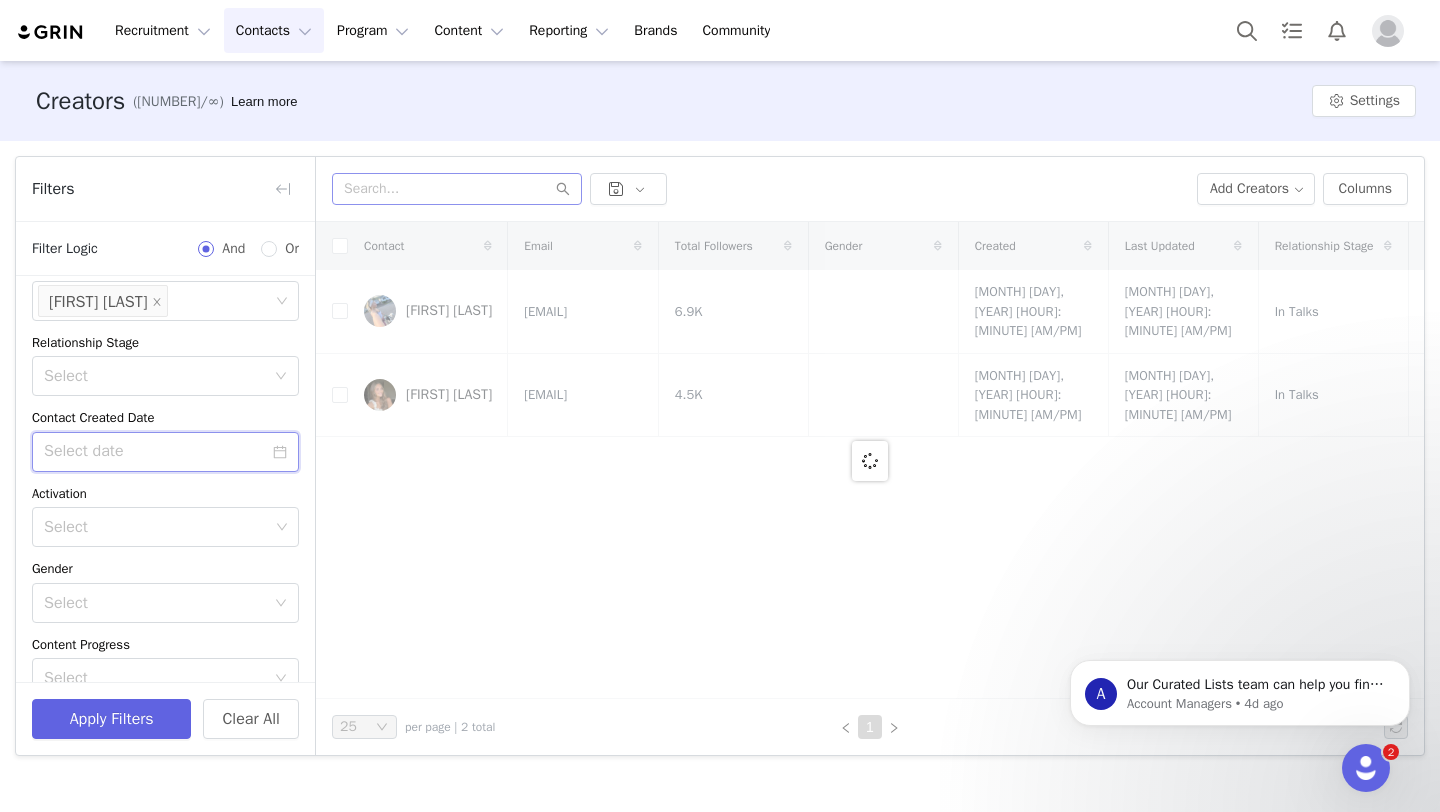 click at bounding box center [165, 452] 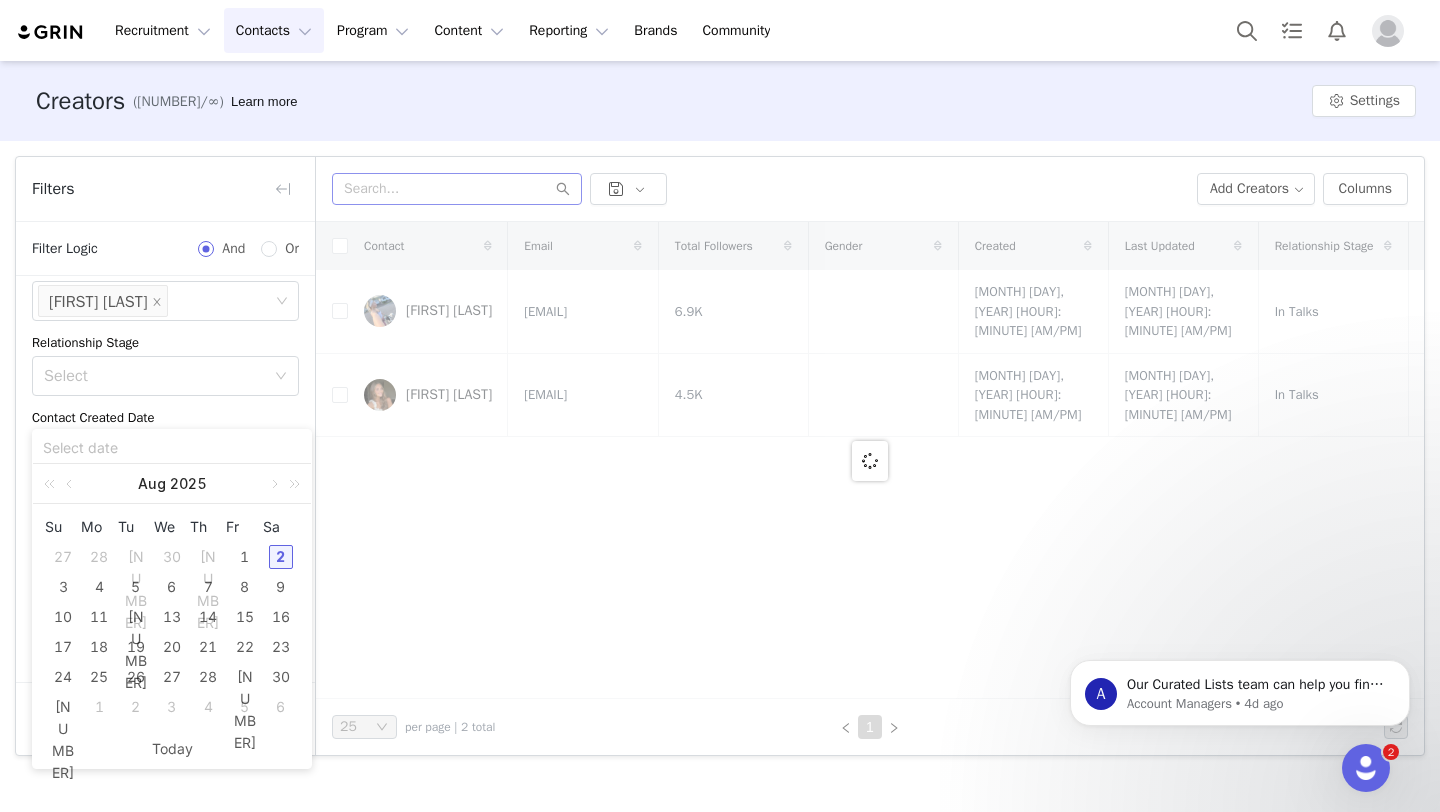 click at bounding box center [71, 484] 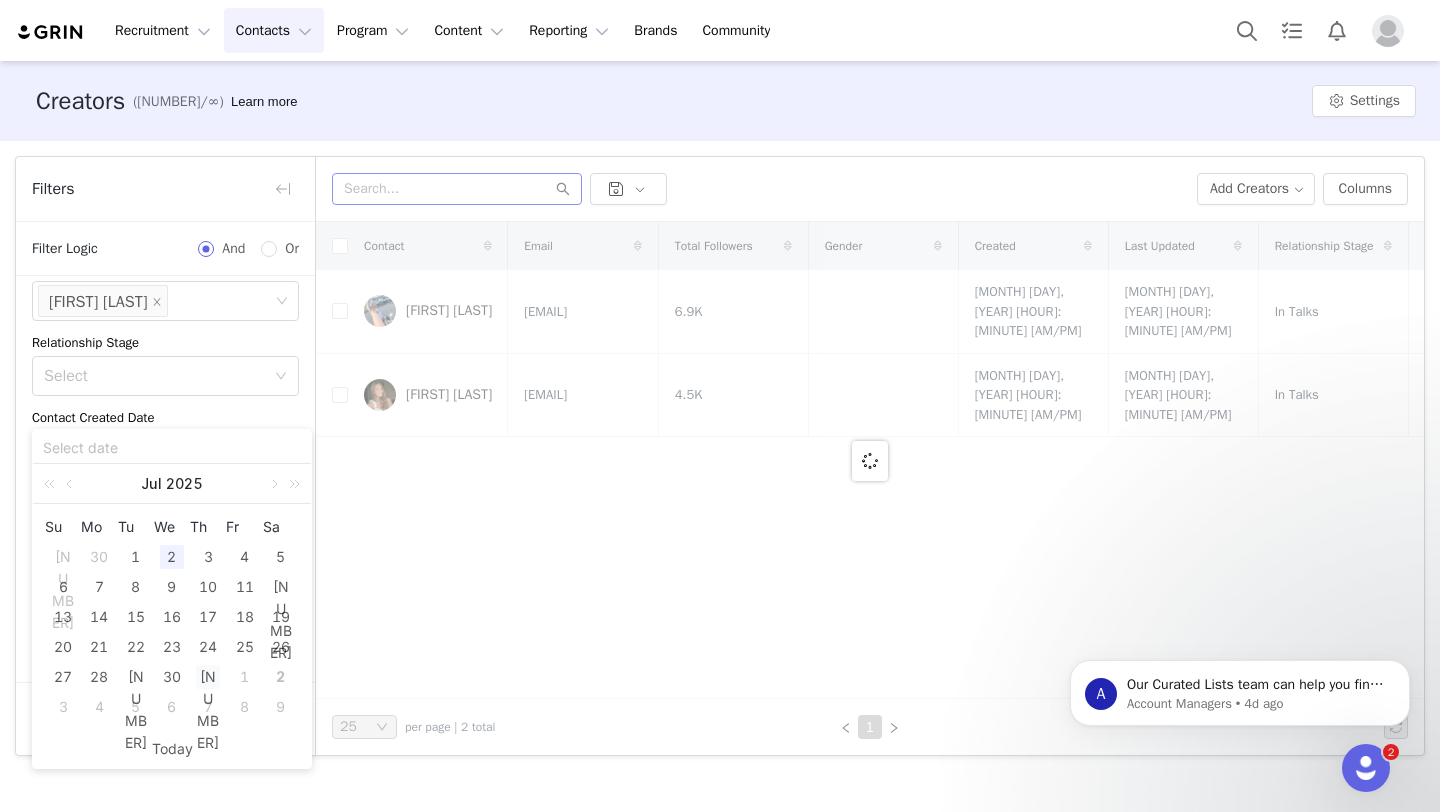 click on "[NUMBER]" at bounding box center (208, 677) 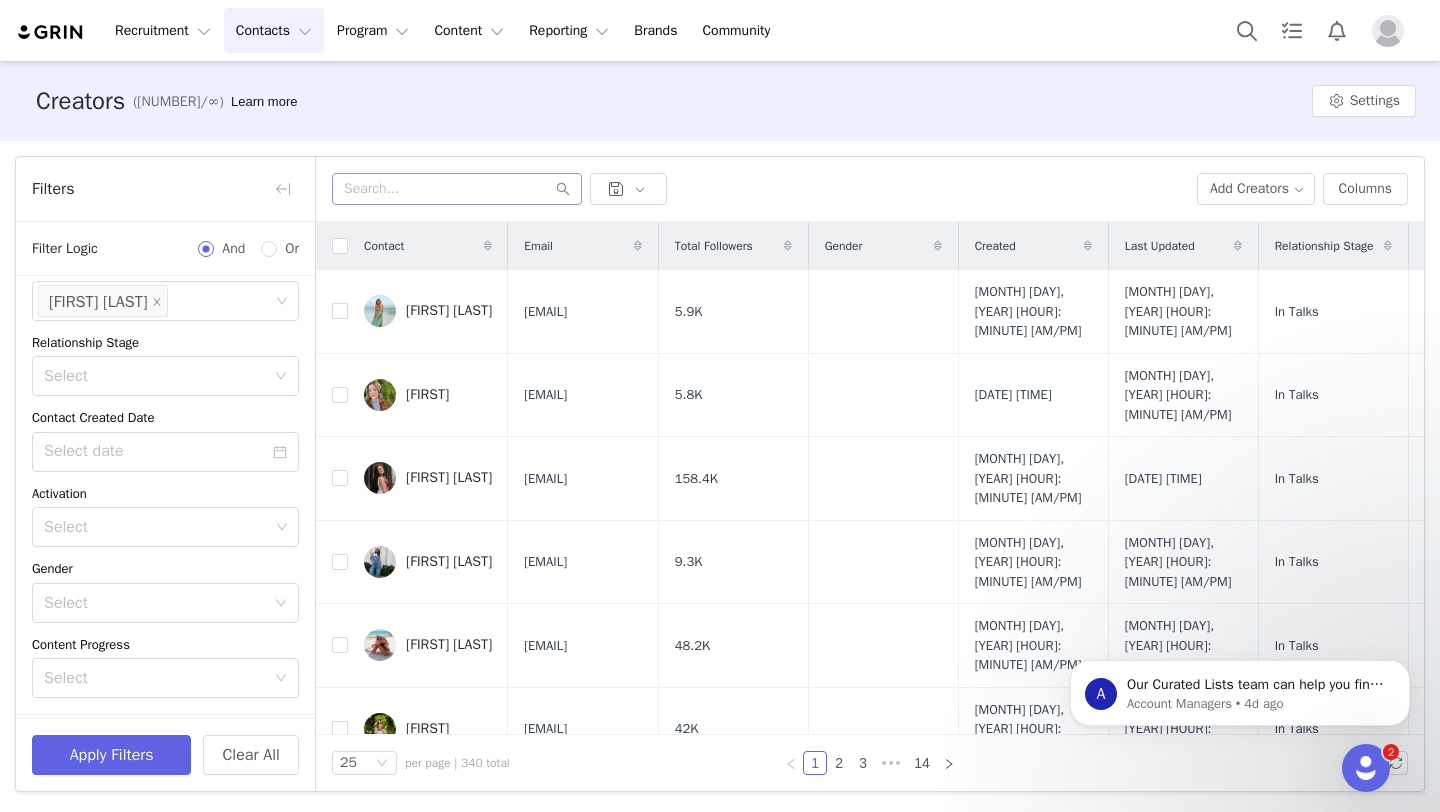 type on "[MONTH]/[DAY]/[YEAR]" 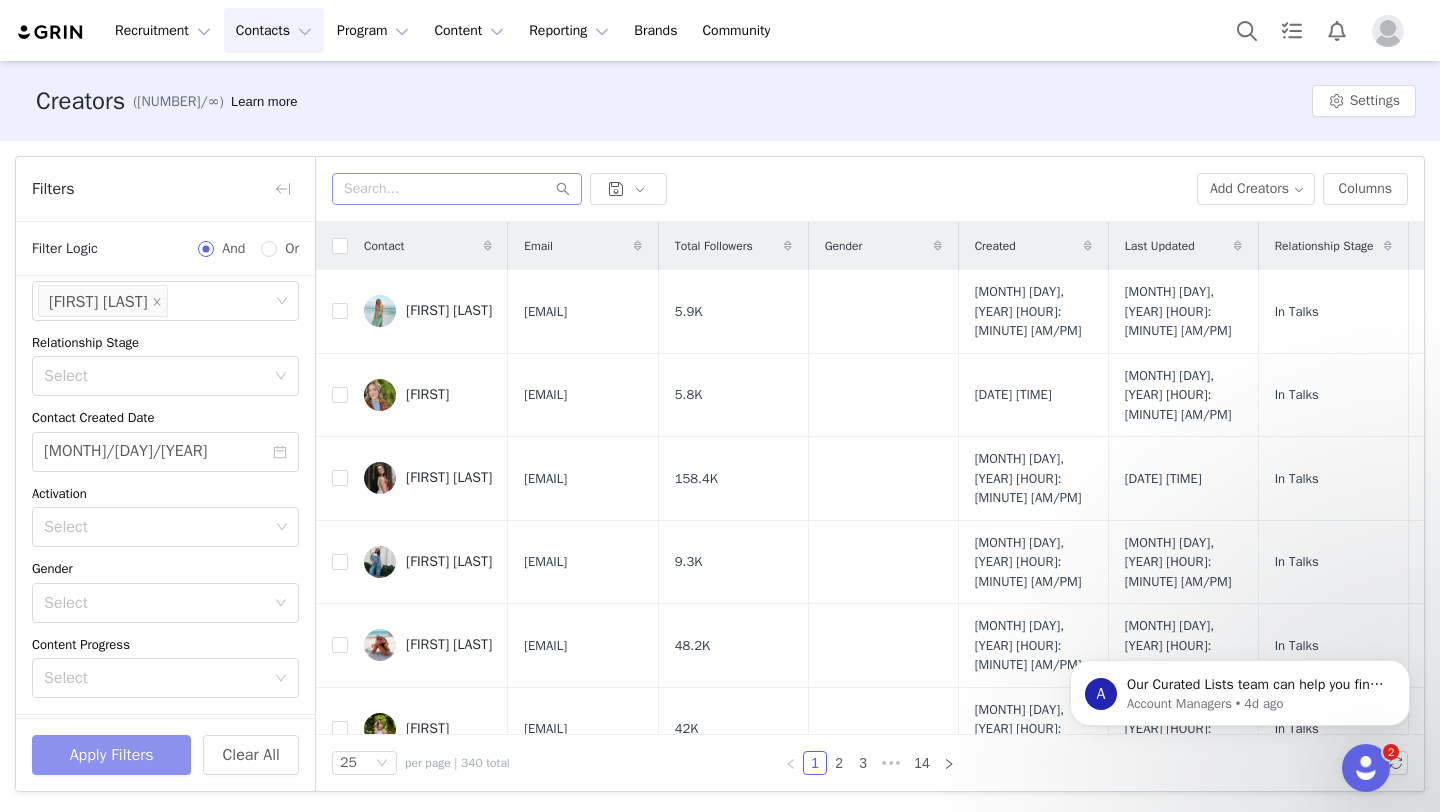 click on "Apply Filters" at bounding box center [111, 755] 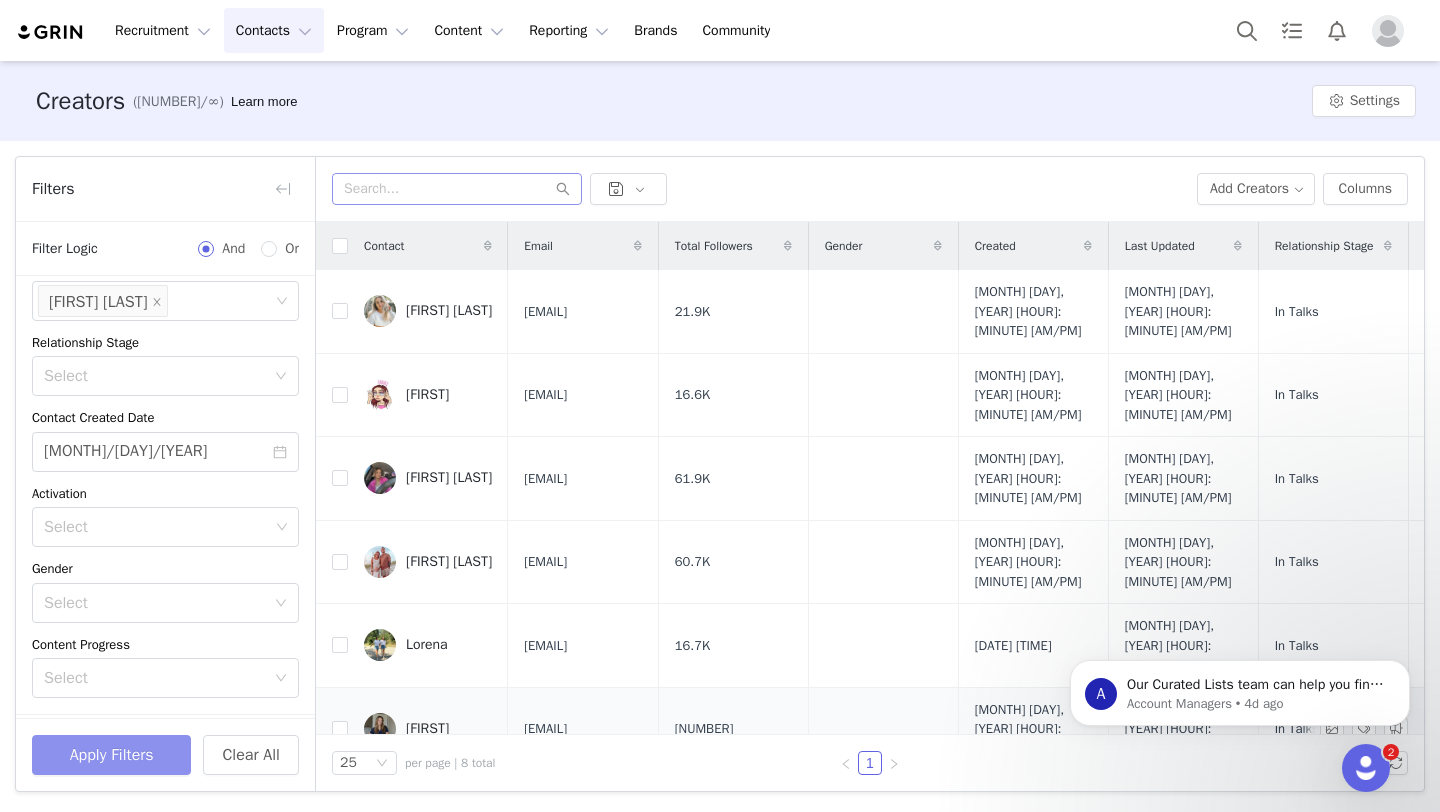 scroll, scrollTop: 47, scrollLeft: 0, axis: vertical 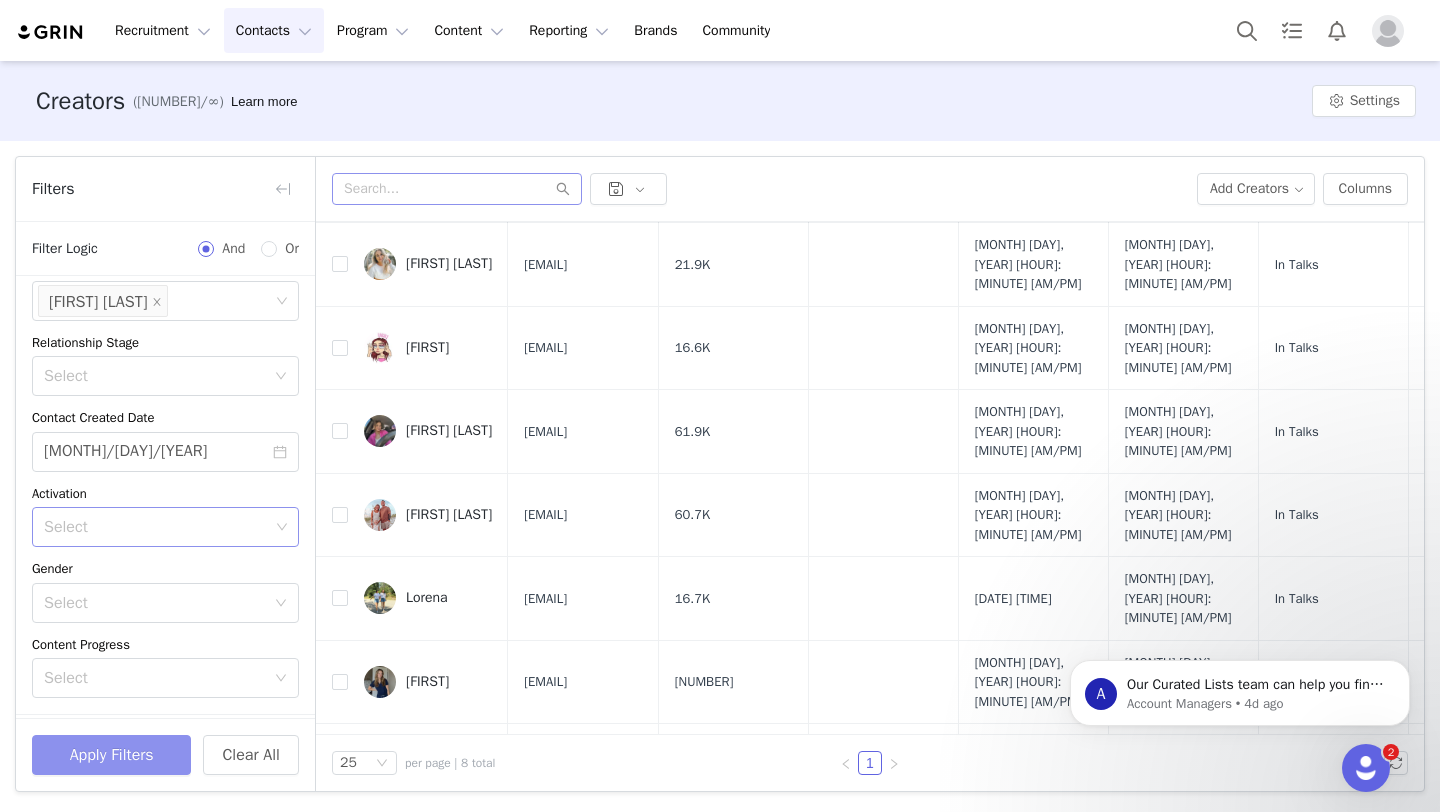 click on "Select" at bounding box center [156, 527] 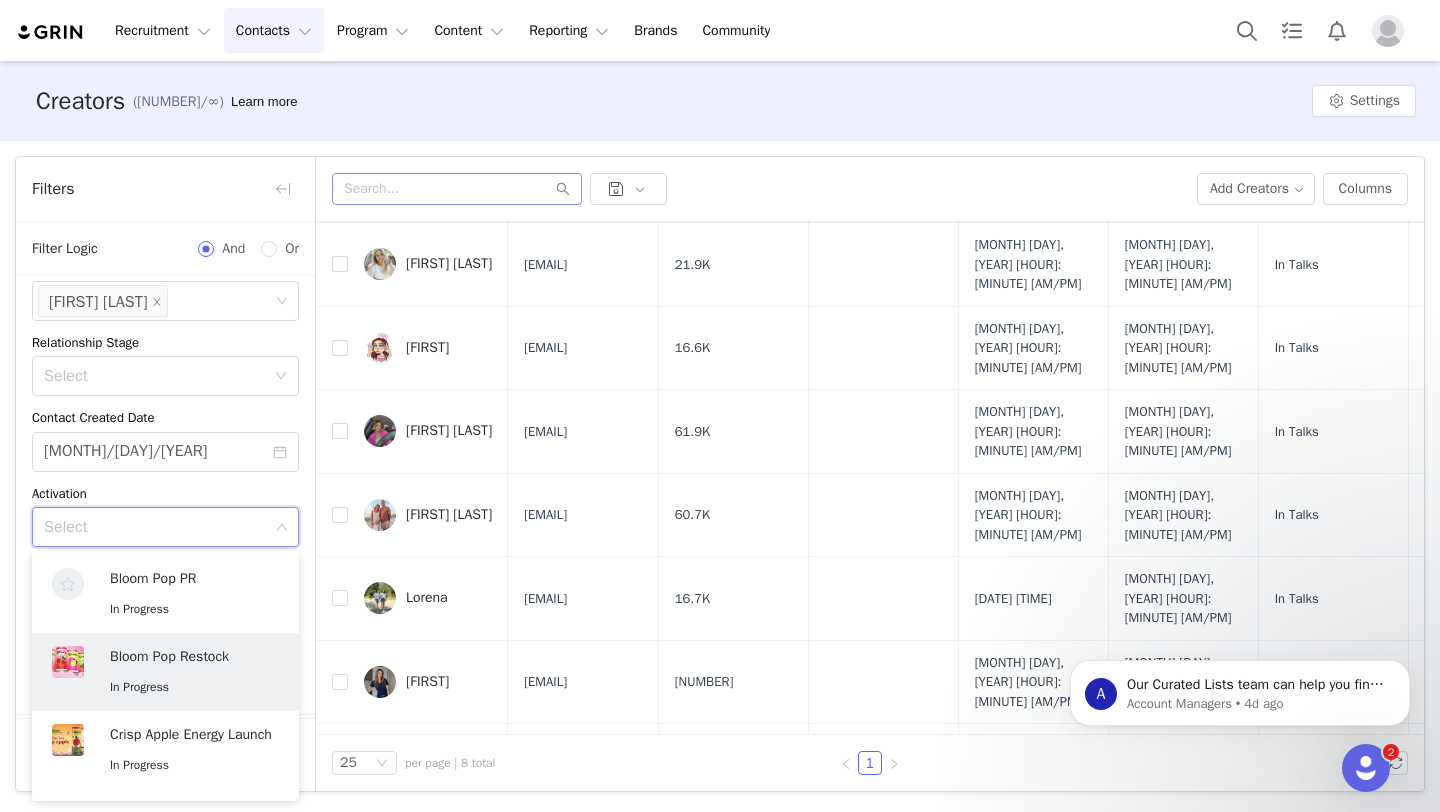 click on "In Progress" at bounding box center (191, 765) 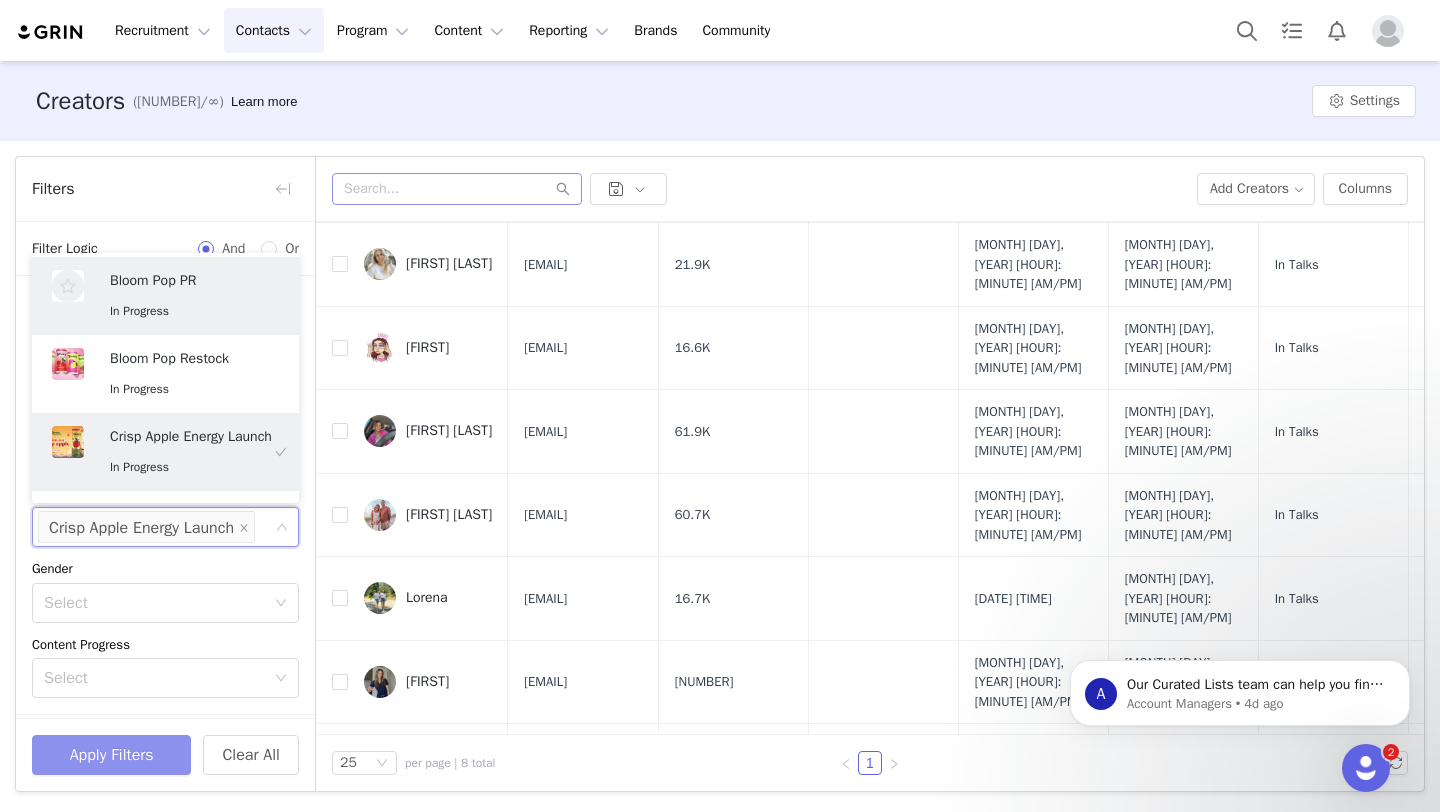 click on "Apply Filters" at bounding box center (111, 755) 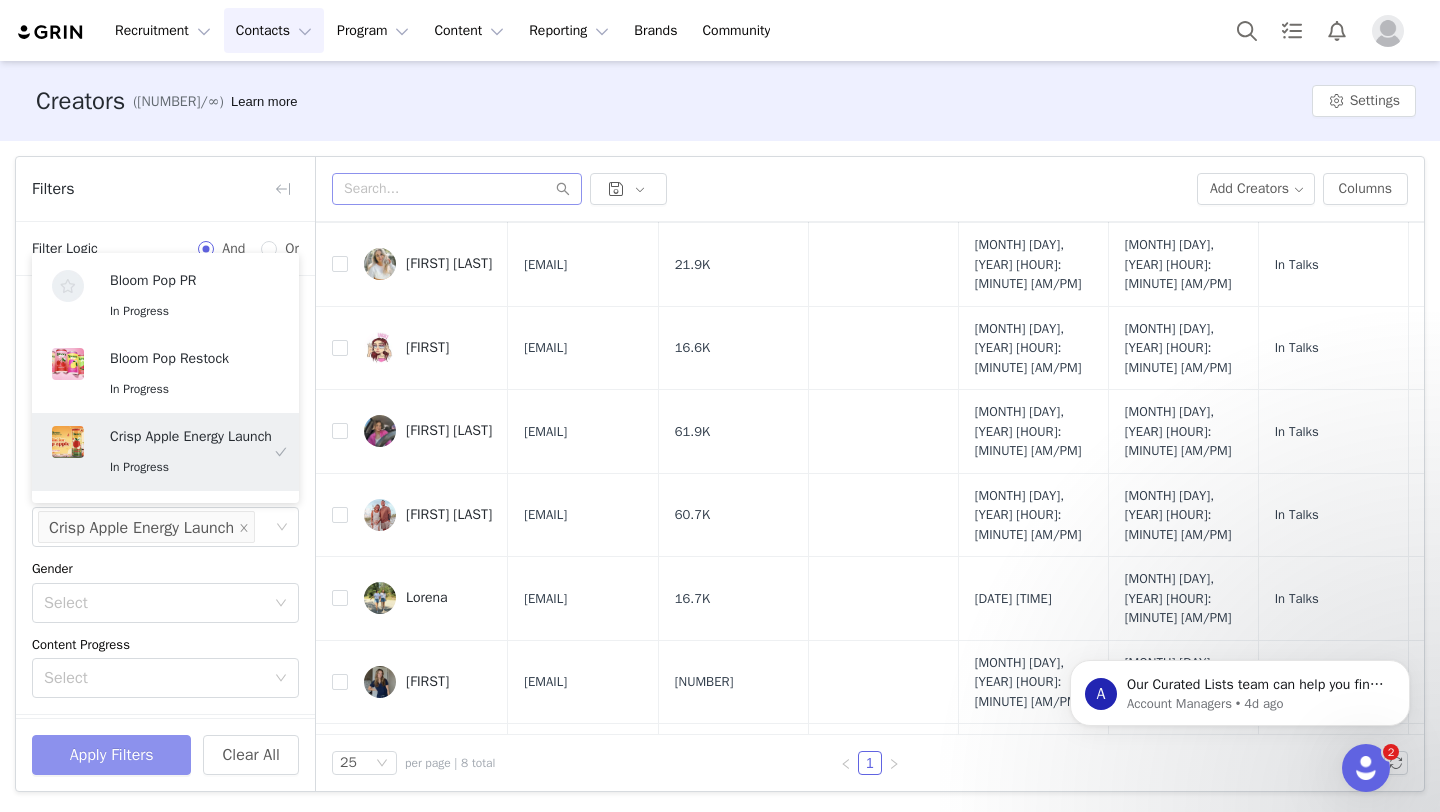 scroll, scrollTop: 0, scrollLeft: 0, axis: both 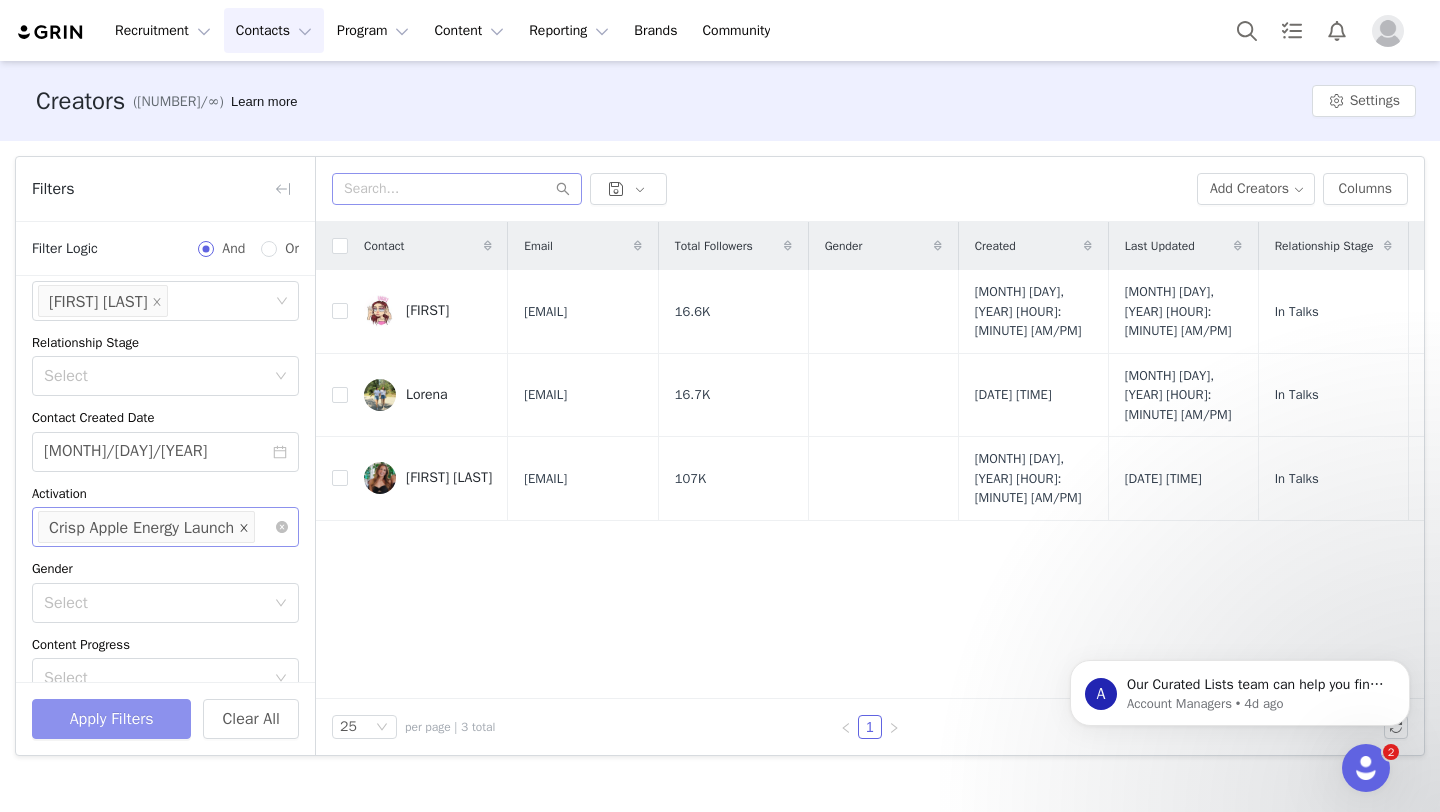 click 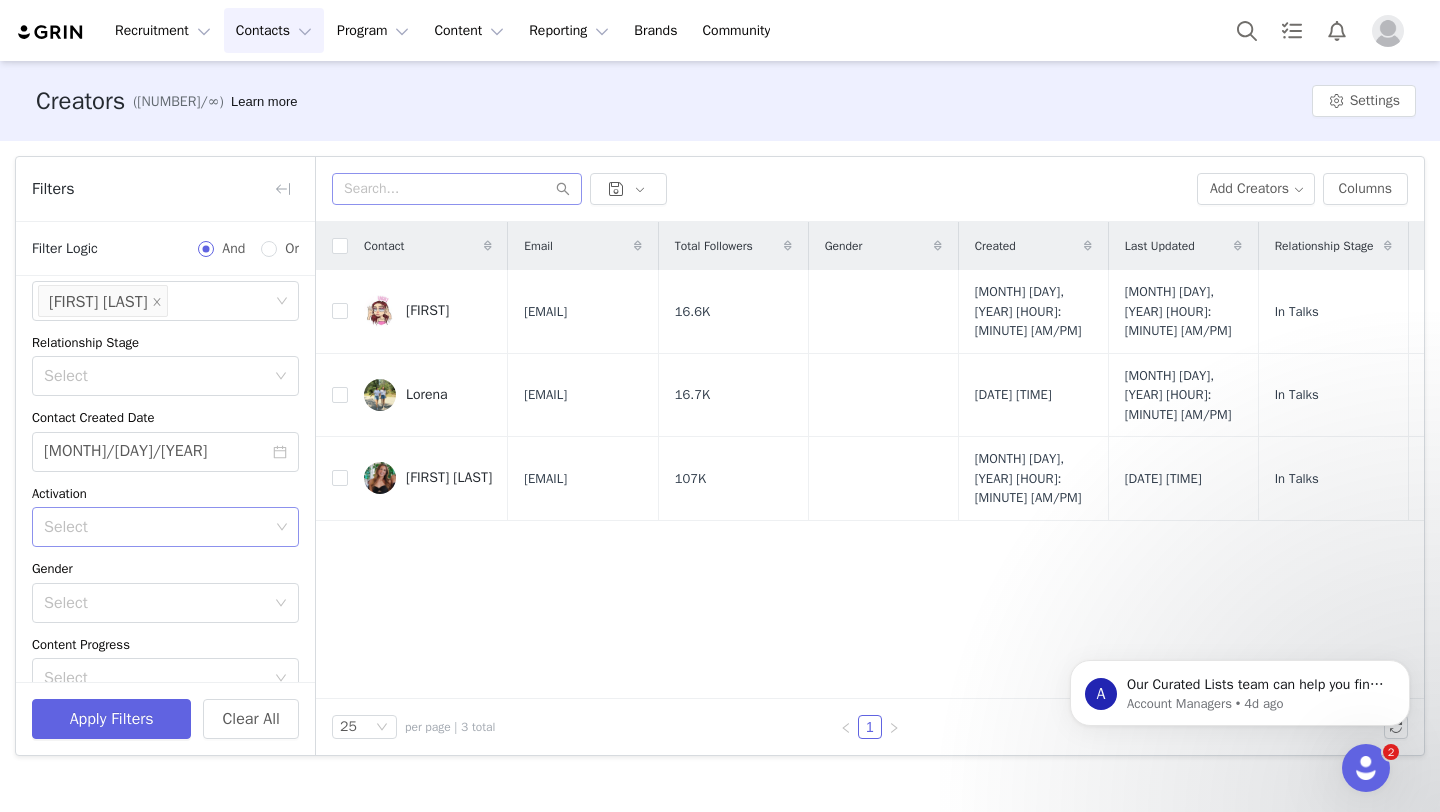 click on "Select" at bounding box center [158, 527] 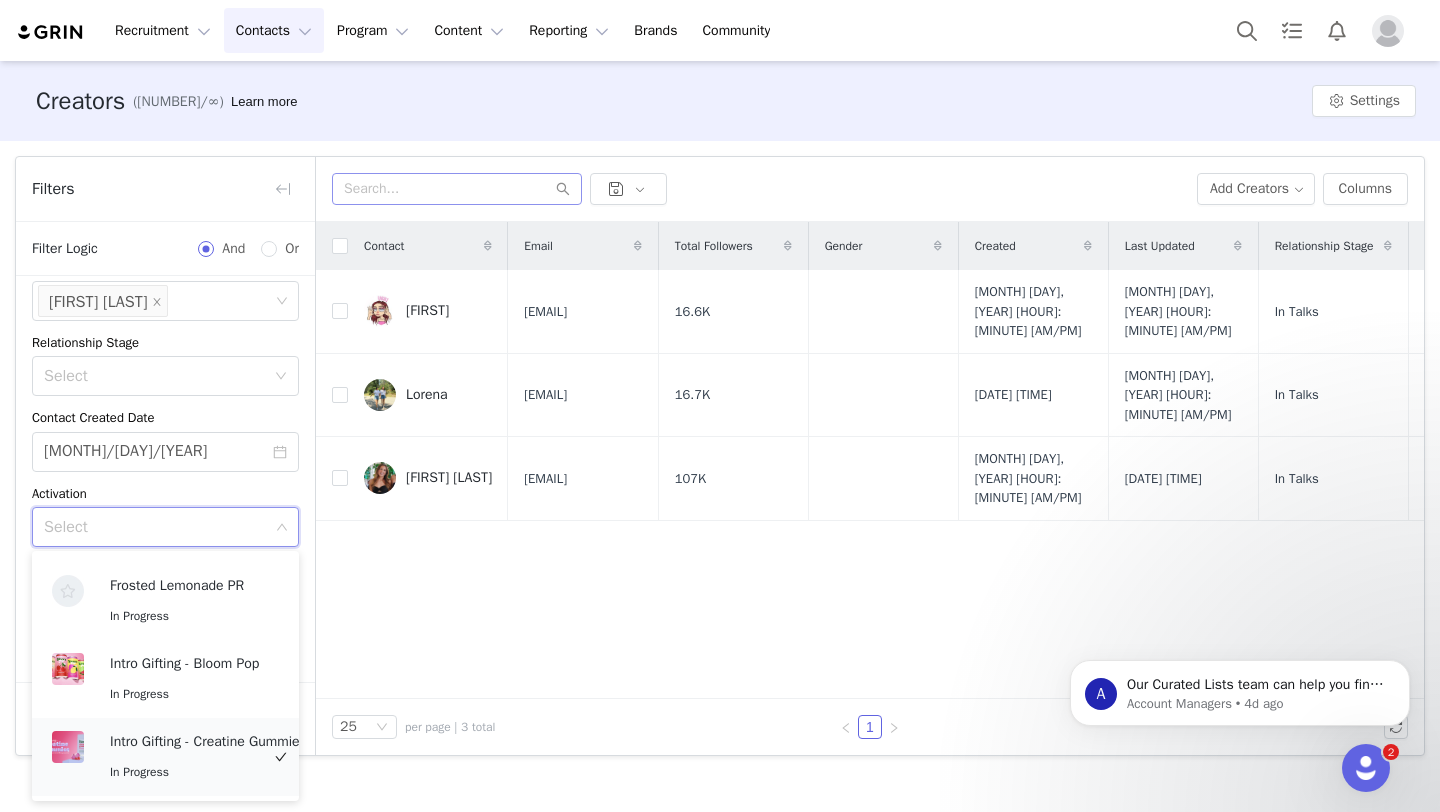 scroll, scrollTop: 302, scrollLeft: 0, axis: vertical 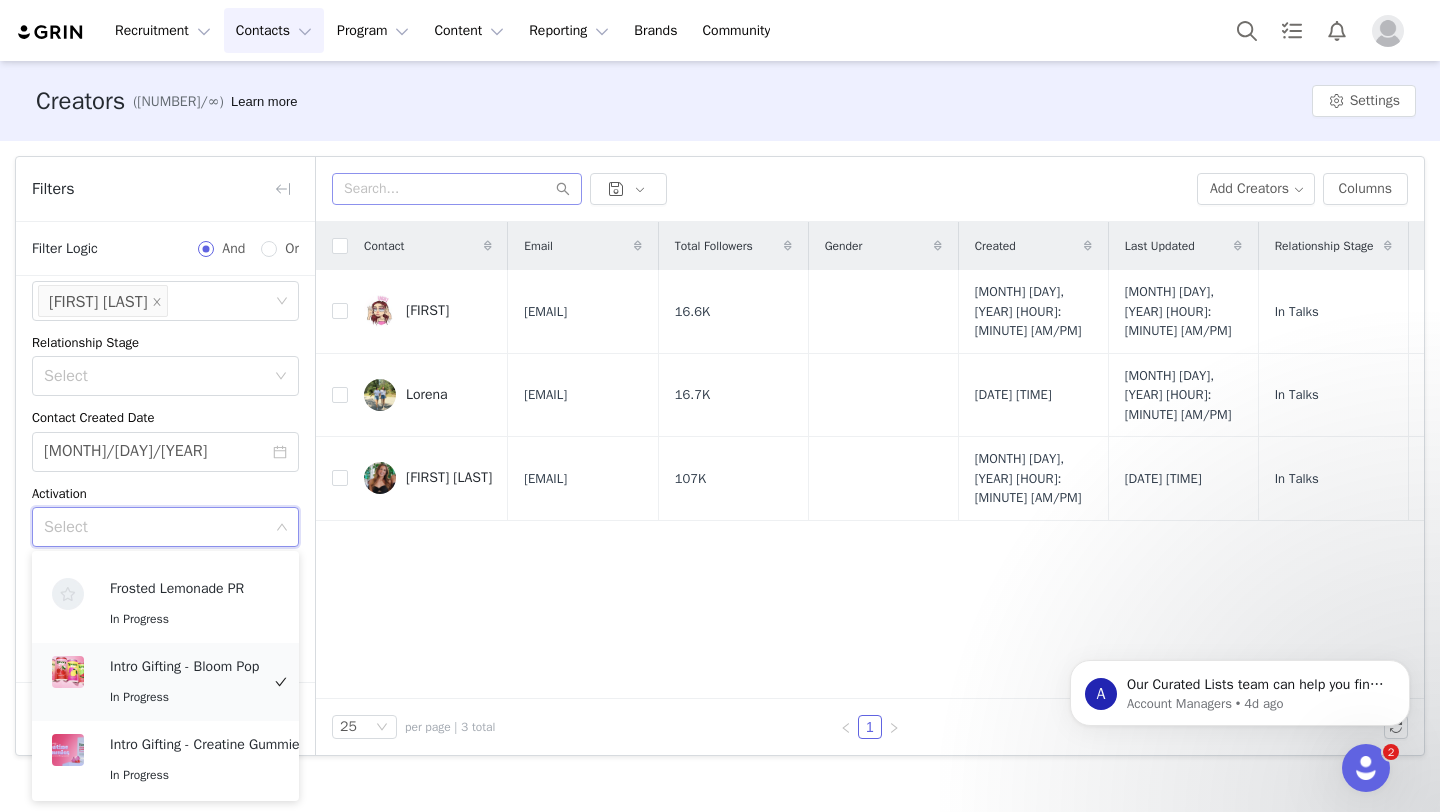 click on "[INTRO GIFTING] - [BLOOM POP] [IN PROGRESS]" at bounding box center [184, 682] 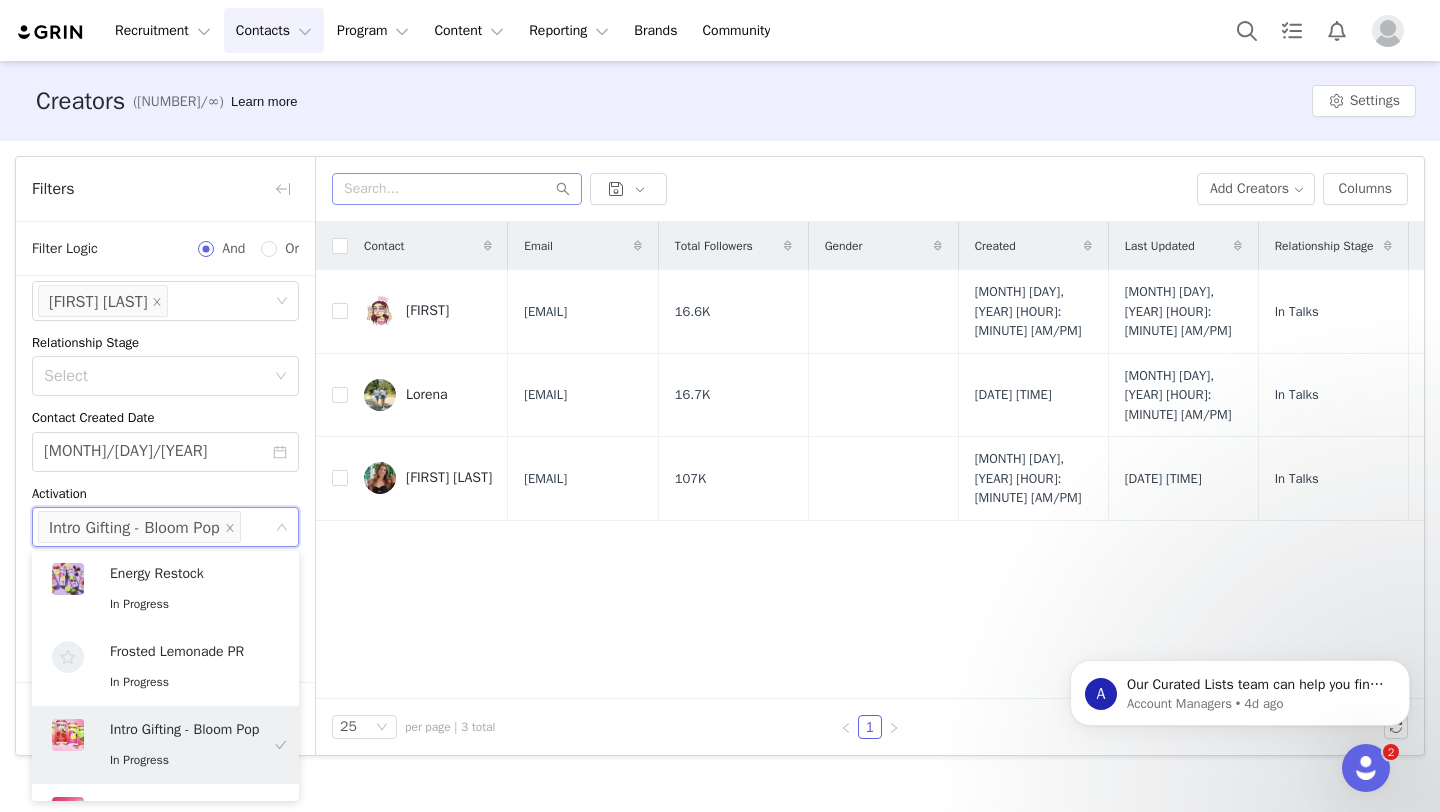 scroll, scrollTop: 4, scrollLeft: 0, axis: vertical 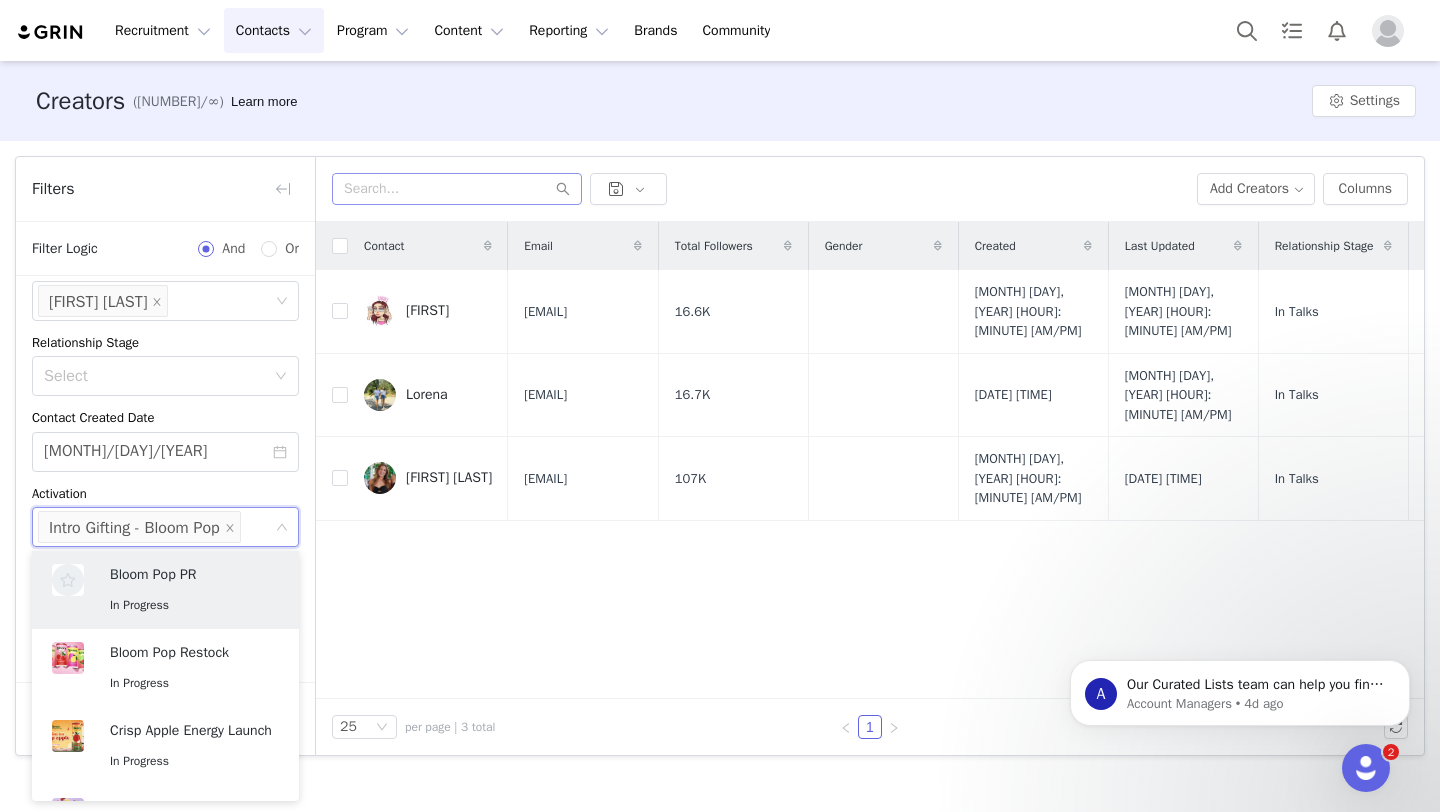 click on "Activation" at bounding box center (165, 494) 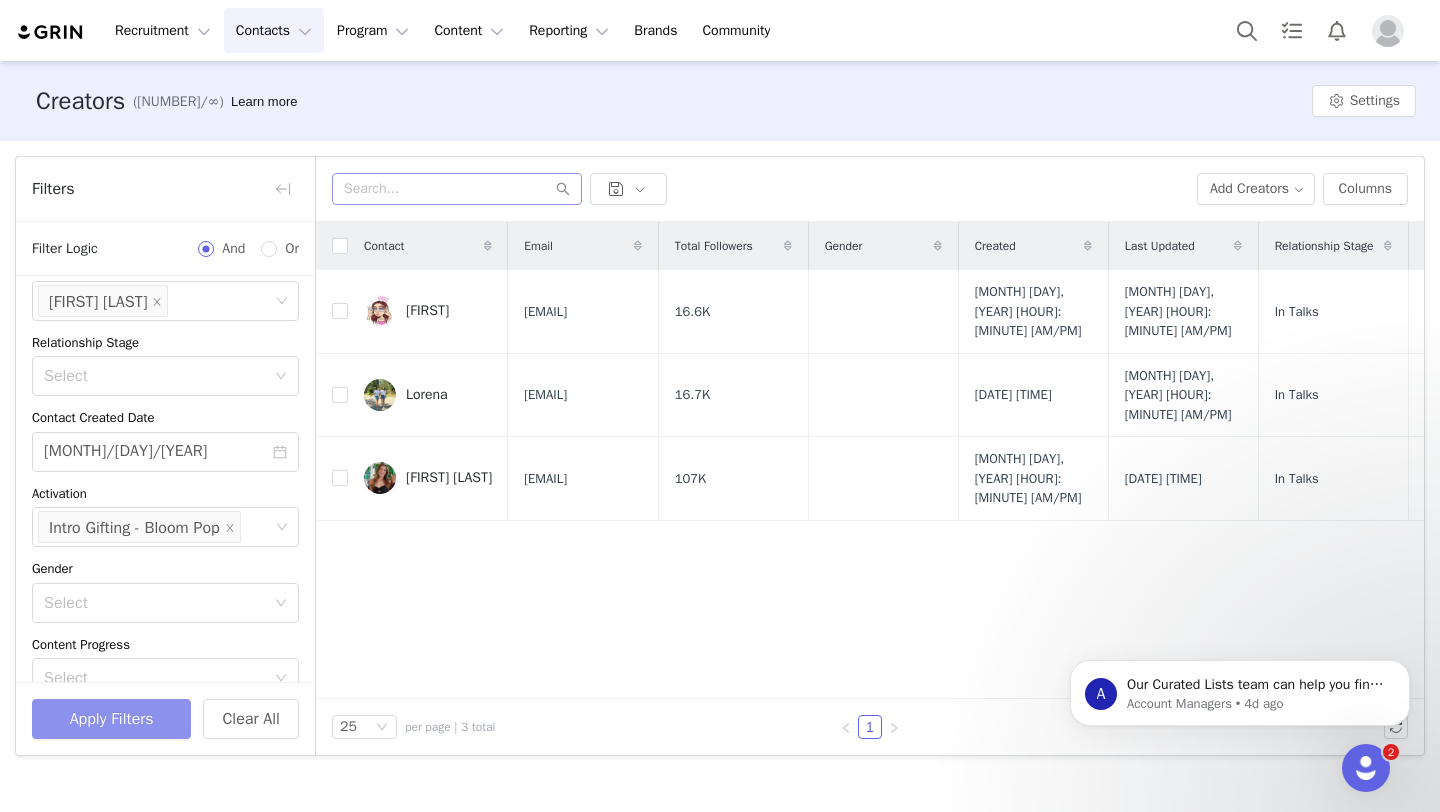 click on "Apply Filters" at bounding box center [111, 719] 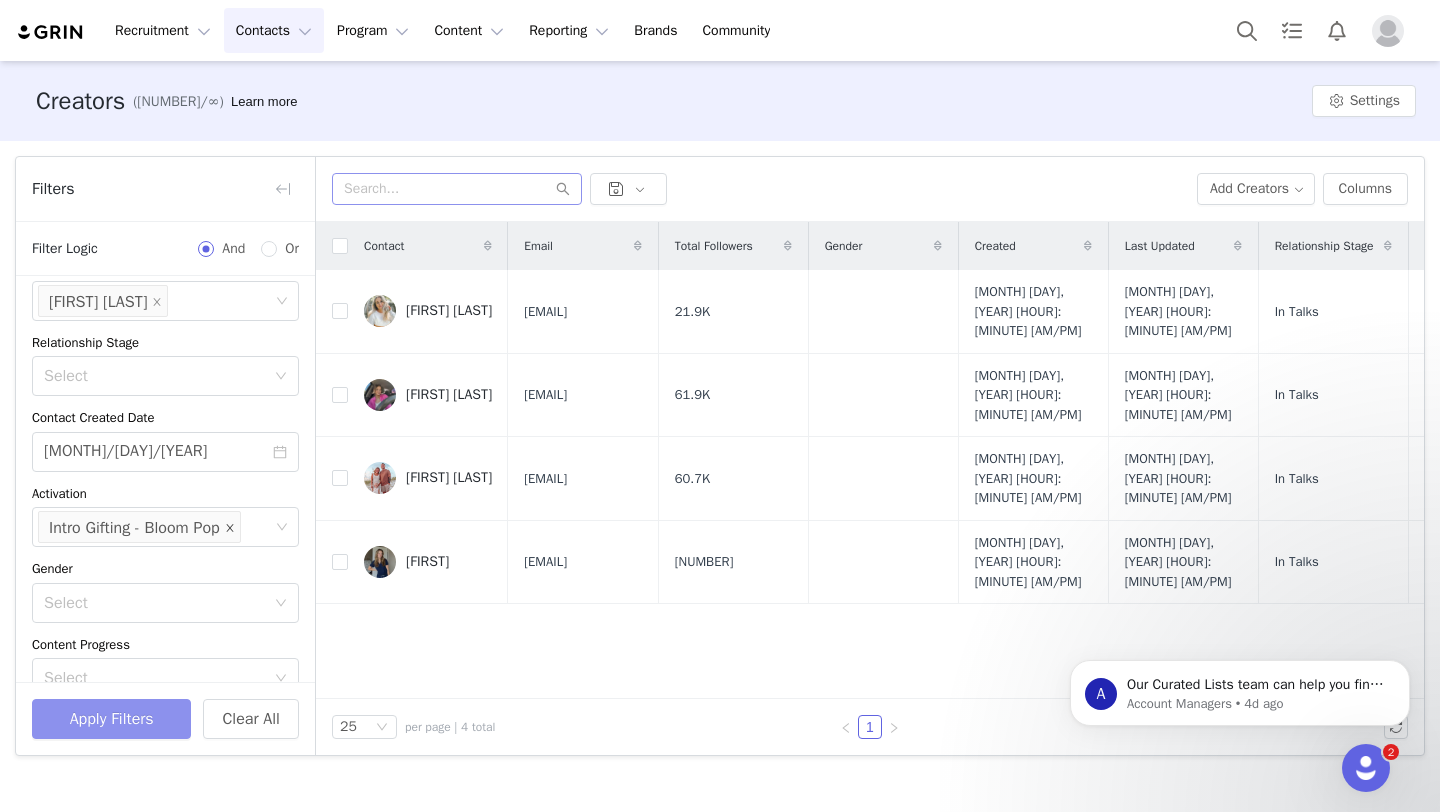 click 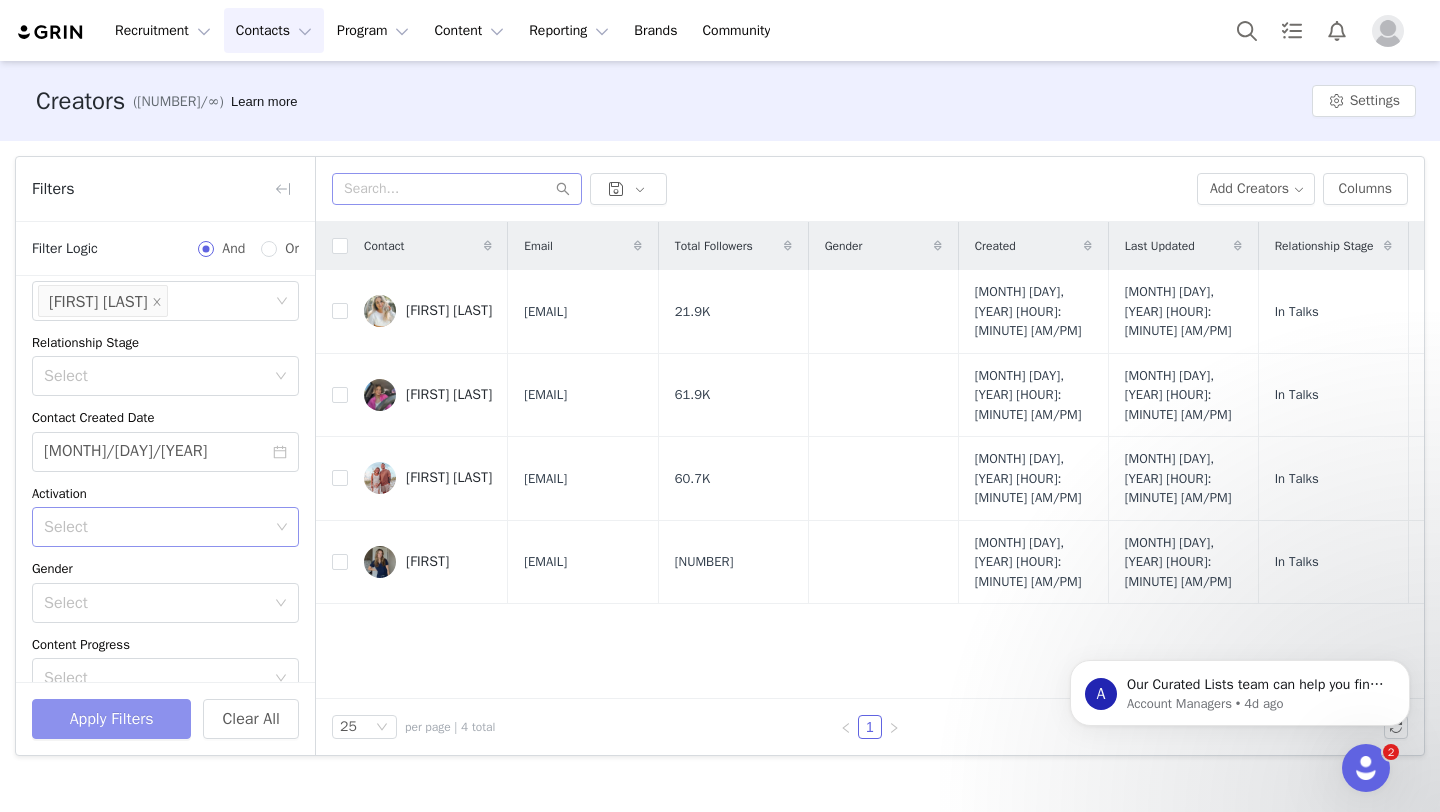 click on "Select" at bounding box center (156, 527) 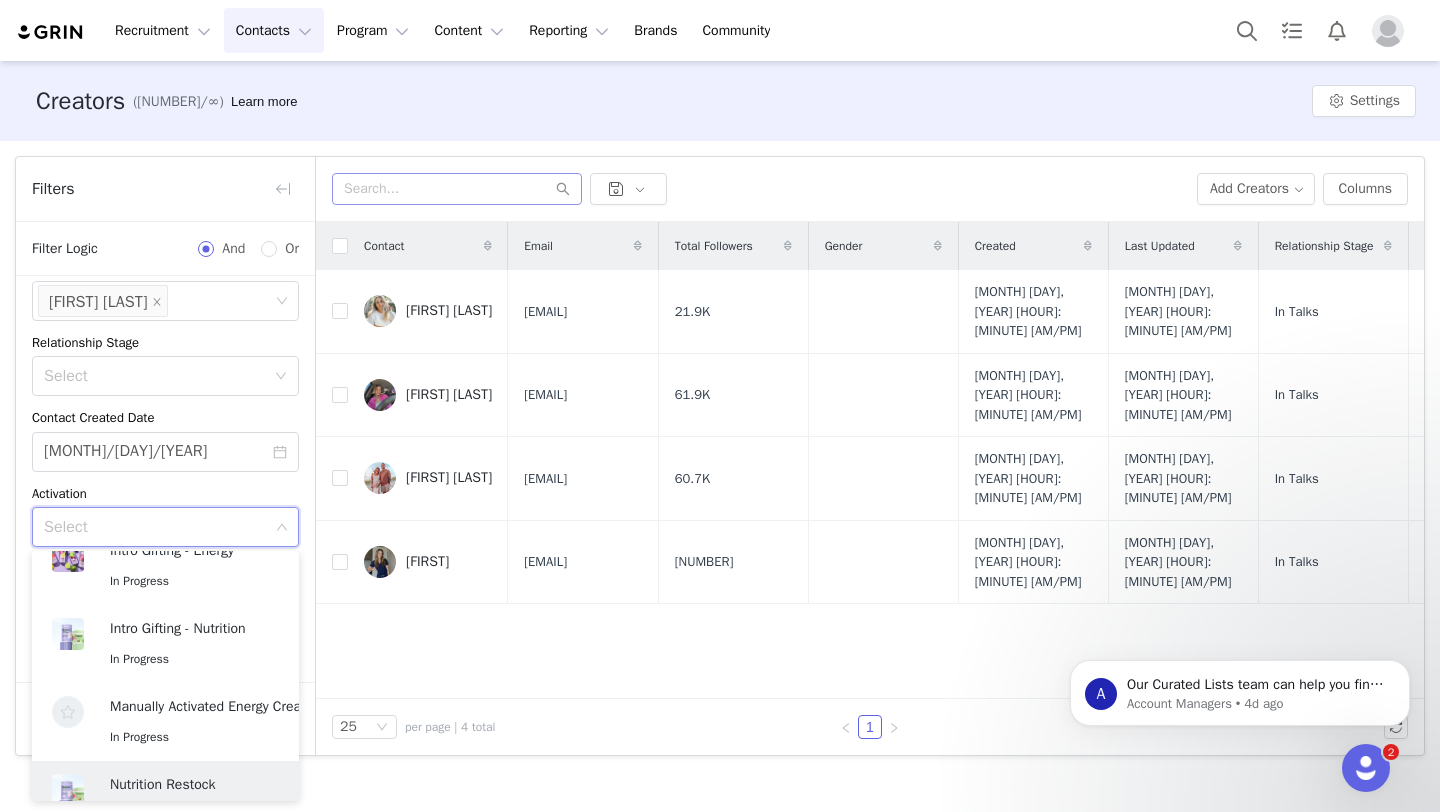 scroll, scrollTop: 562, scrollLeft: 0, axis: vertical 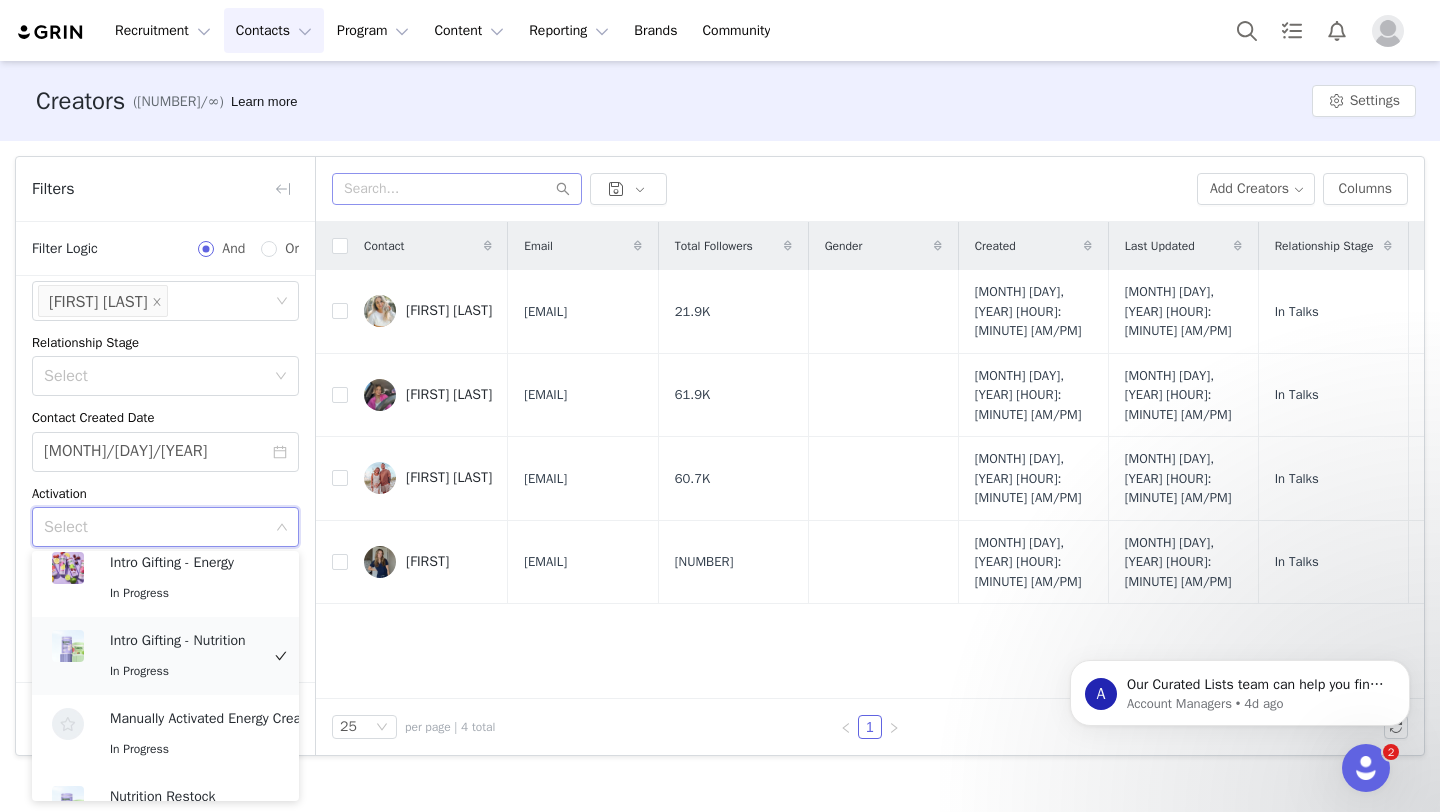 click on "Intro Gifting - Nutrition In Progress" at bounding box center (184, 656) 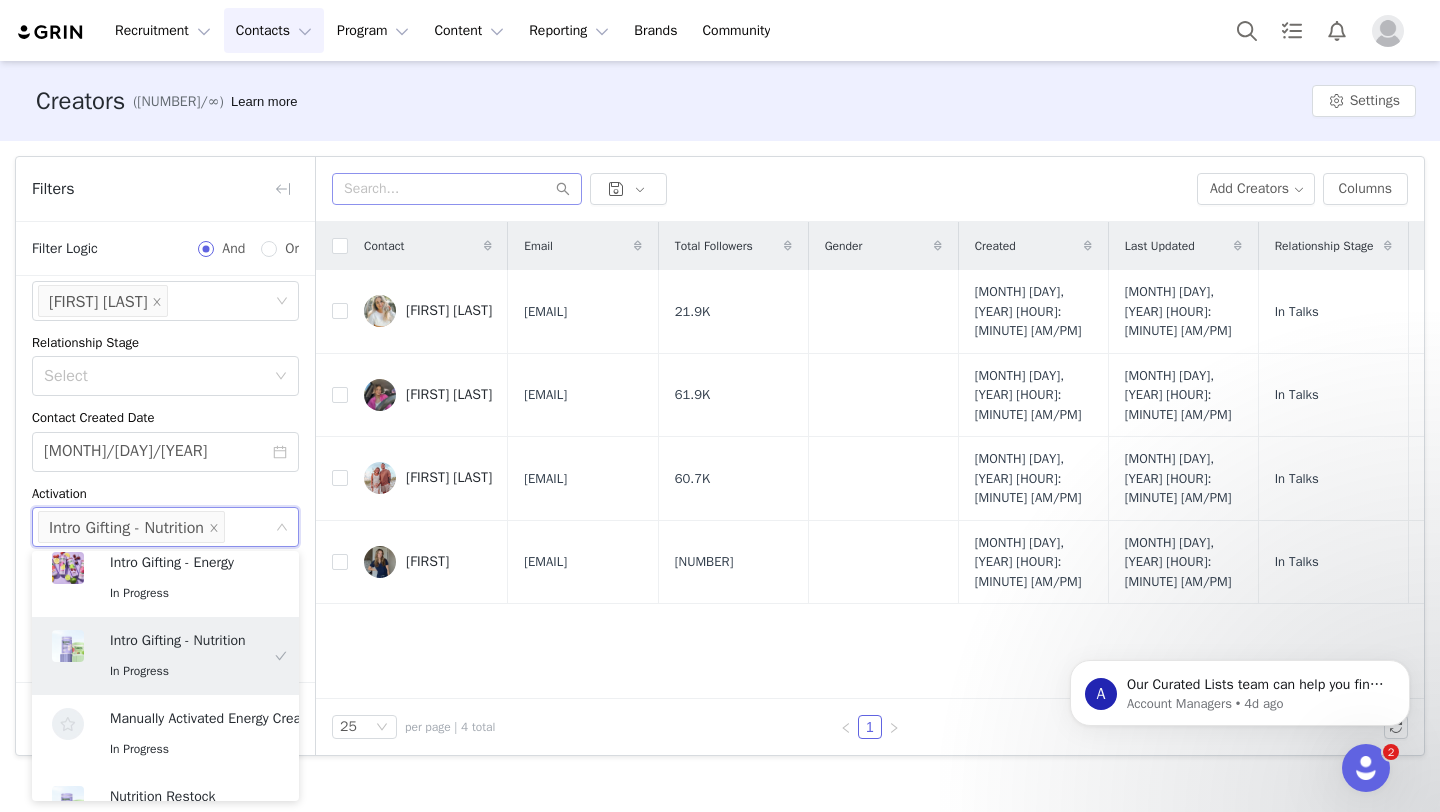 click on "[FIRST] [LAST] [EMAIL] [NUMBER] [MONTH] [DAY], [YEAR] [HOUR]:[MINUTE] [AM/PM] [MONTH] [DAY], [YEAR] [HOUR]:[MINUTE] [AM/PM] [IN TALKS] [FIRST] [LAST] [CITY] [STATE] [COUNTRY] [SOURCE] [CREATOR] [FIRST] [LAST] [EMAIL] [NUMBER] [MONTH] [DAY], [YEAR] [HOUR]:[MINUTE] [AM/PM] [MONTH] [DAY], [YEAR] [HOUR]:[MINUTE] [AM/PM] [IN TALKS] [FIRST] [LAST] [CITY] [STATE] [COUNTRY] [SOURCE] [CREATOR] [FIRST] [LAST] [EMAIL] [NUMBER] [MONTH] [DAY], [YEAR] [HOUR]:[MINUTE] [AM/PM] [MONTH] [DAY], [YEAR] [HOUR]:[MINUTE] [AM/PM] [IN TALKS] [FIRST] [LAST] [CITY] [STATE] [COUNTRY] [SOURCE] [CREATOR] [FIRST] [EMAIL] [NUMBER] [MONTH] [DAY], [YEAR] [HOUR]:[MINUTE] [AM/PM] [MONTH] [DAY], [YEAR] [HOUR]:[MINUTE] [AM/PM] [IN TALKS] [FIRST] [LAST] [CITY] [STATE] [COUNTRY] [SOURCE] [CREATOR]" at bounding box center [870, 460] 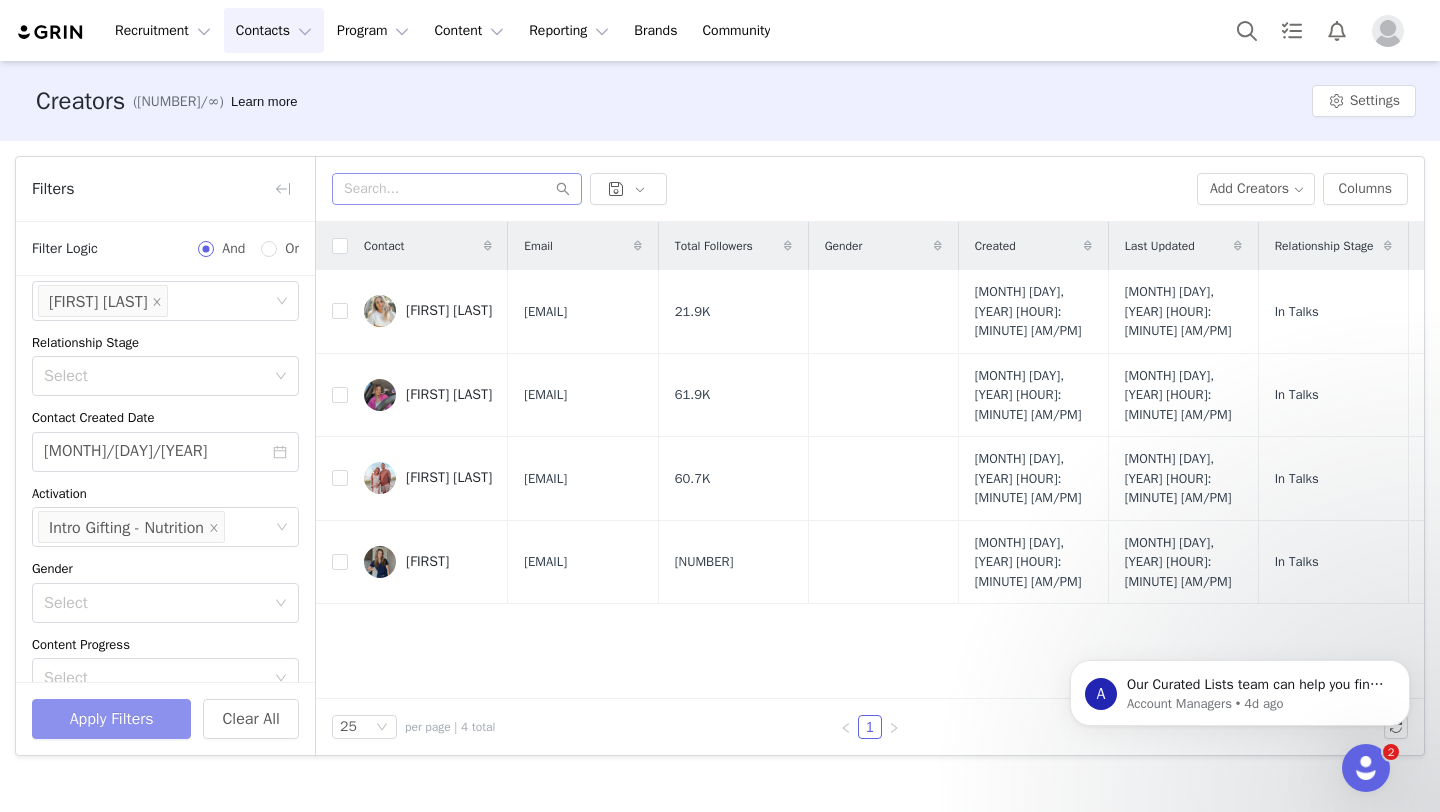 click on "Apply Filters" at bounding box center [111, 719] 